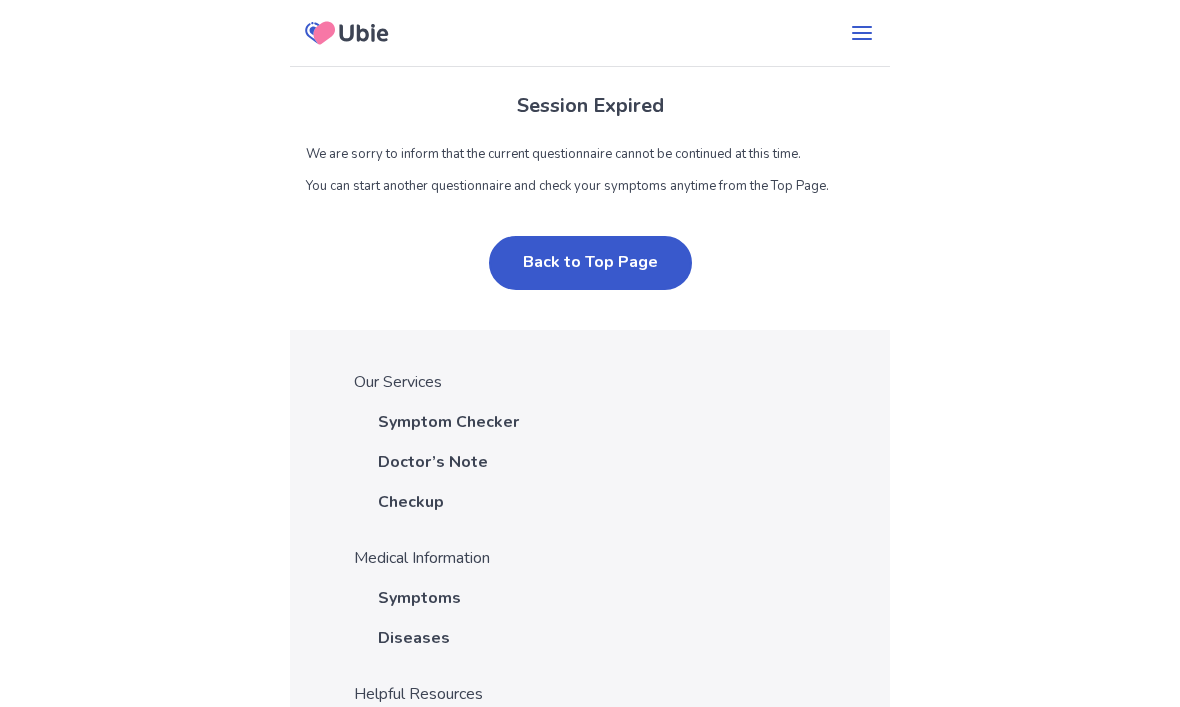 scroll, scrollTop: 0, scrollLeft: 0, axis: both 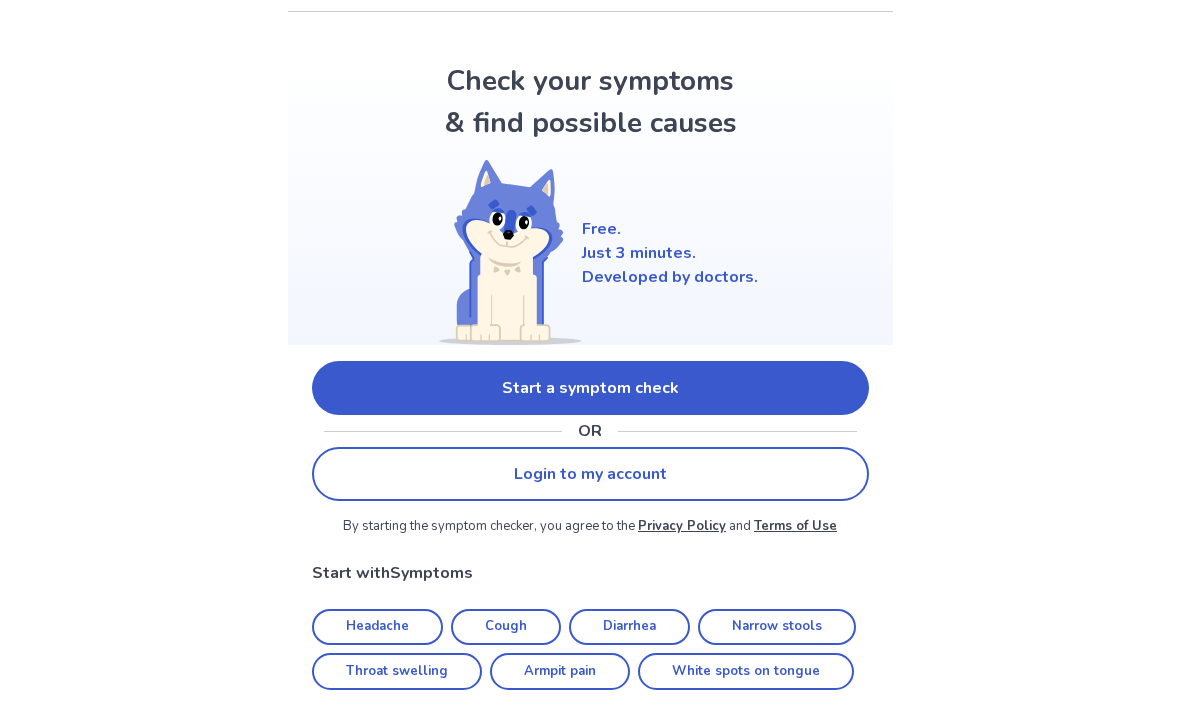 click on "Start a symptom check" at bounding box center [590, 388] 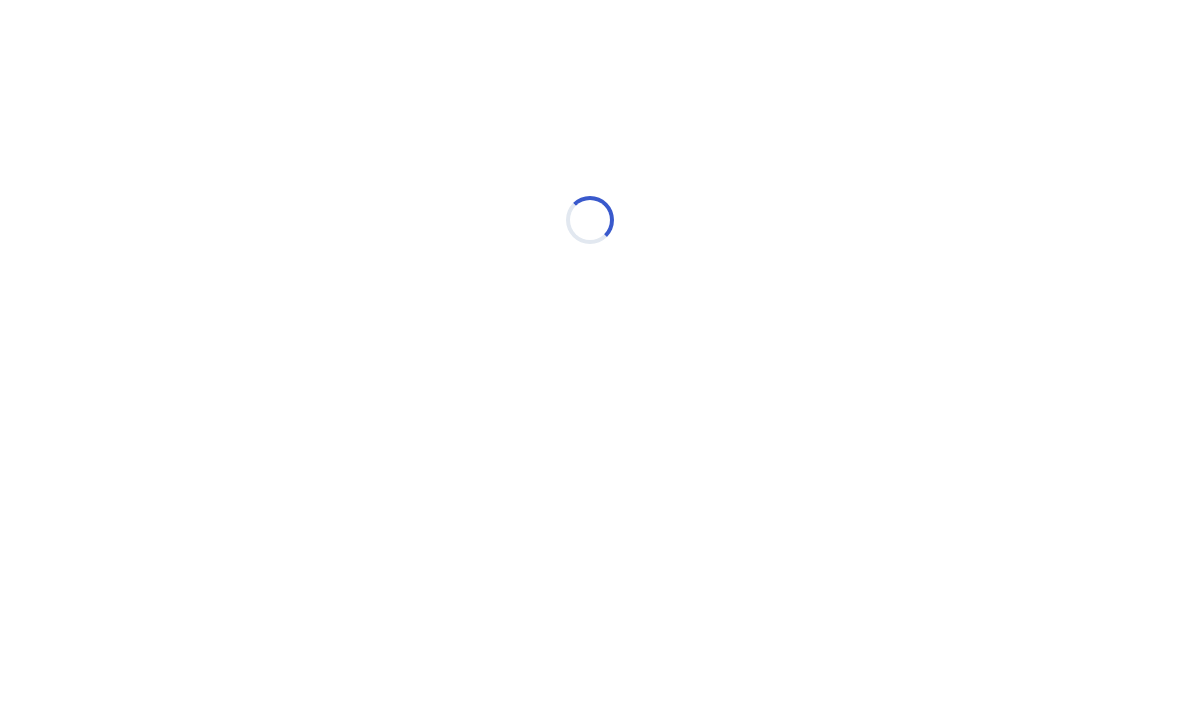 scroll, scrollTop: 0, scrollLeft: 0, axis: both 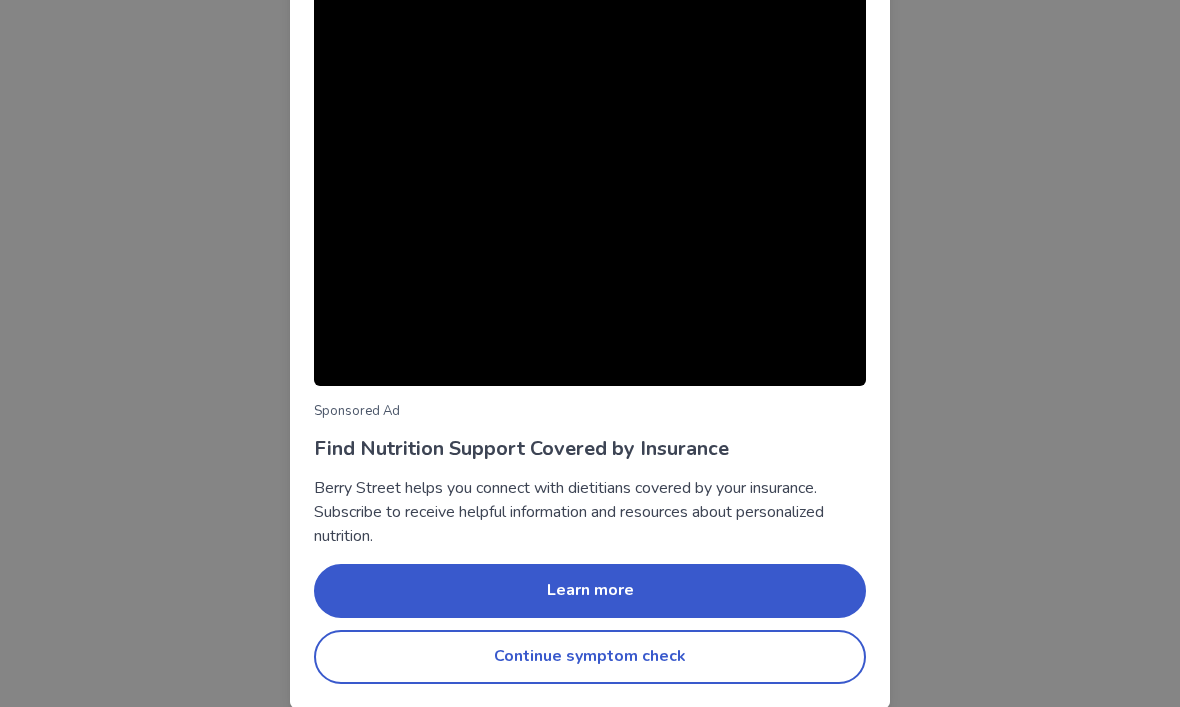 click on "Continue symptom check" at bounding box center (590, 657) 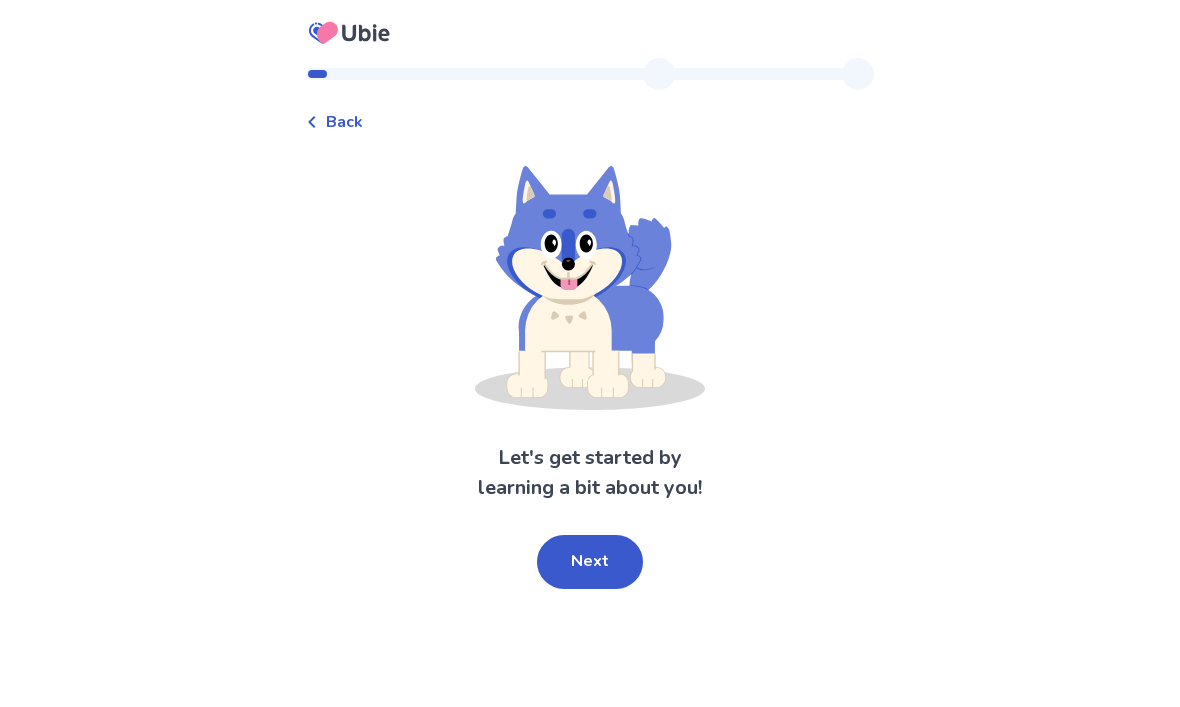 click on "Next" at bounding box center (590, 562) 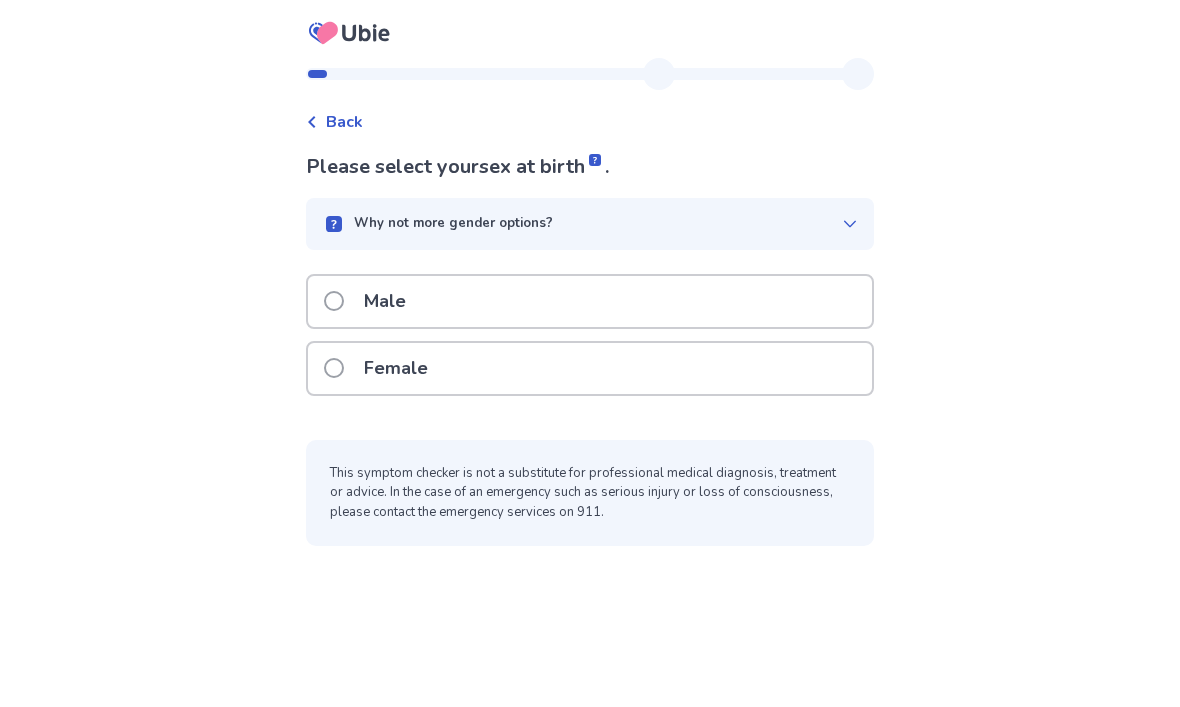 click on "Female" at bounding box center [382, 368] 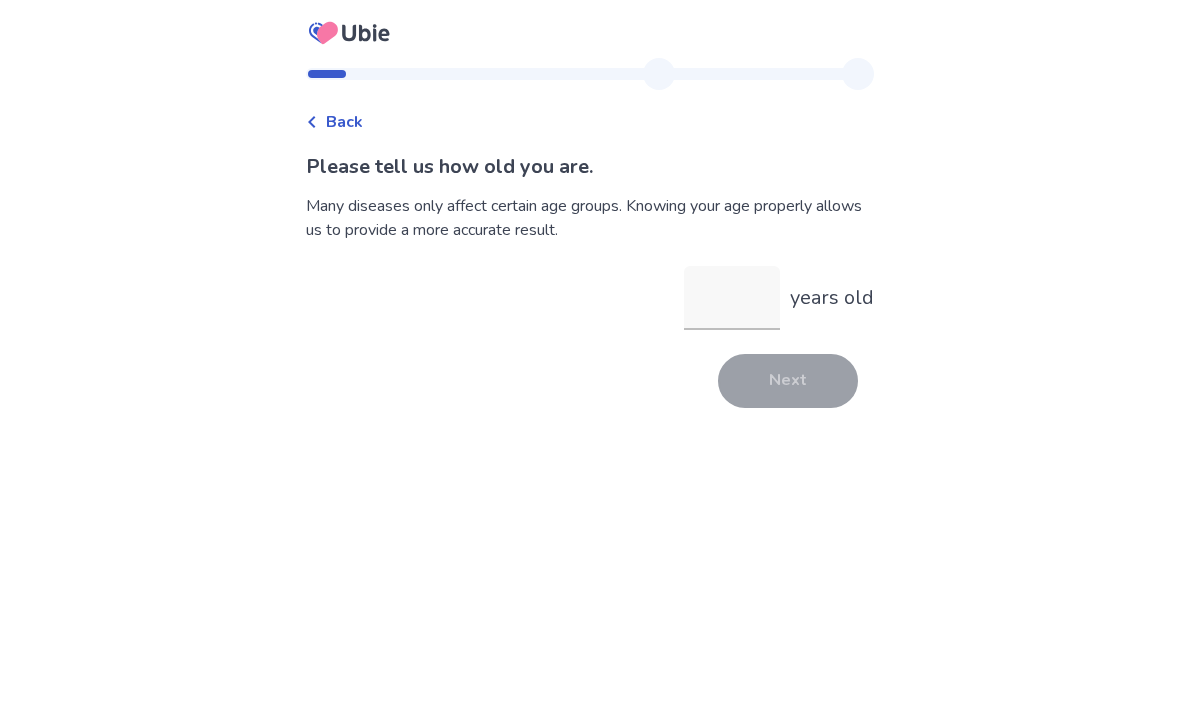 click on "years old" at bounding box center [732, 298] 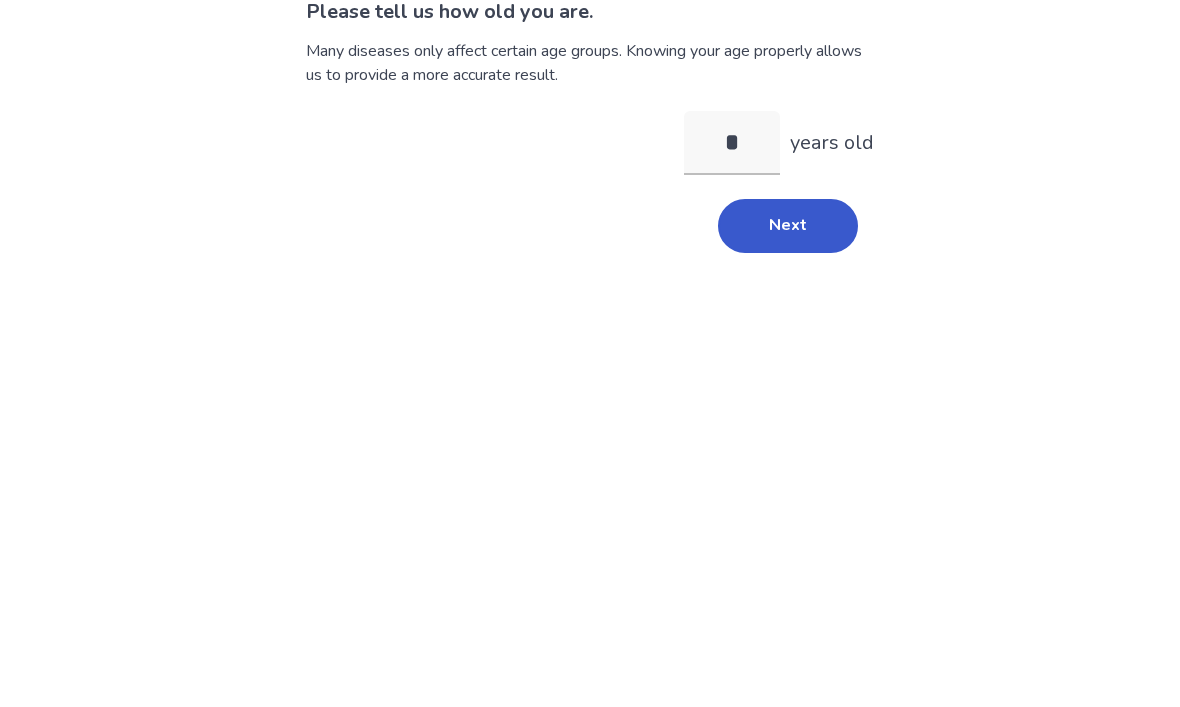 type on "**" 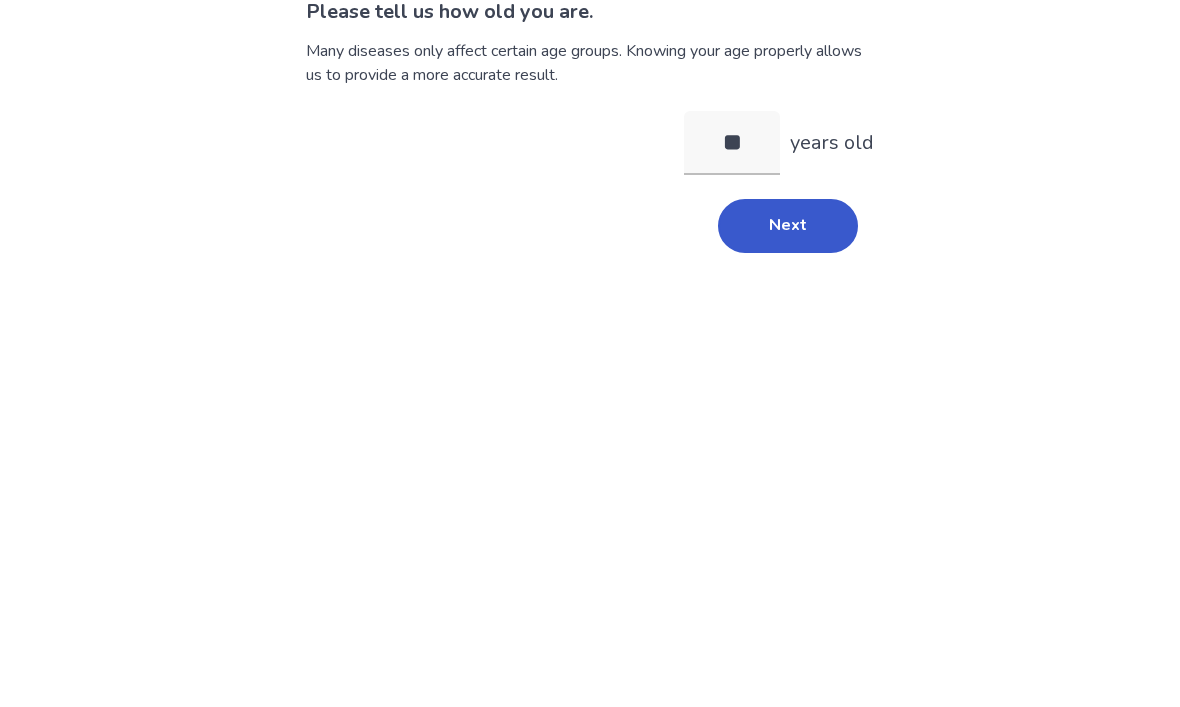 click on "Next" at bounding box center (788, 381) 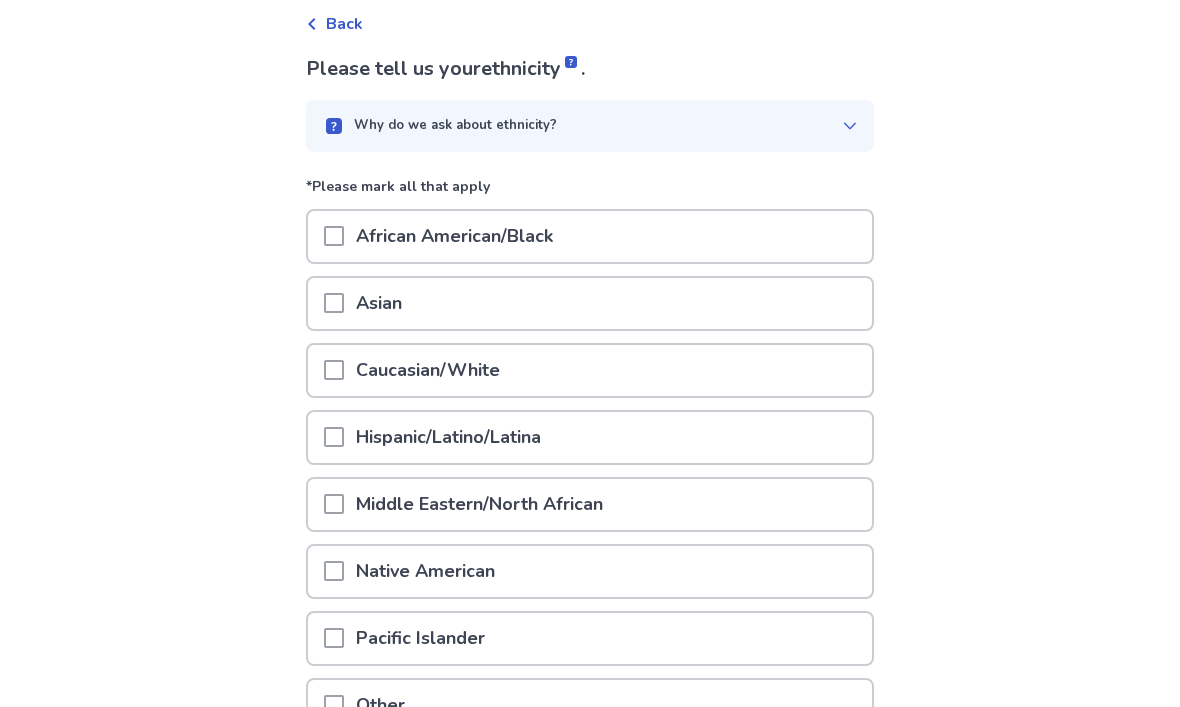 scroll, scrollTop: 98, scrollLeft: 0, axis: vertical 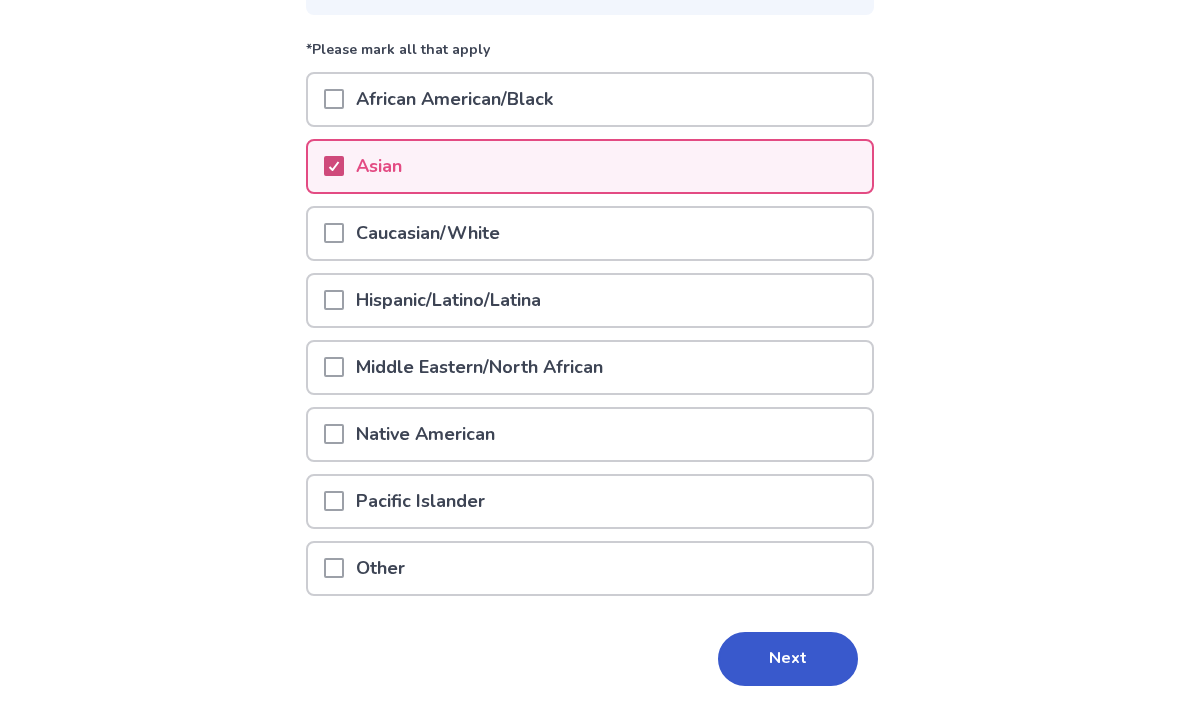 click on "Next" at bounding box center (788, 660) 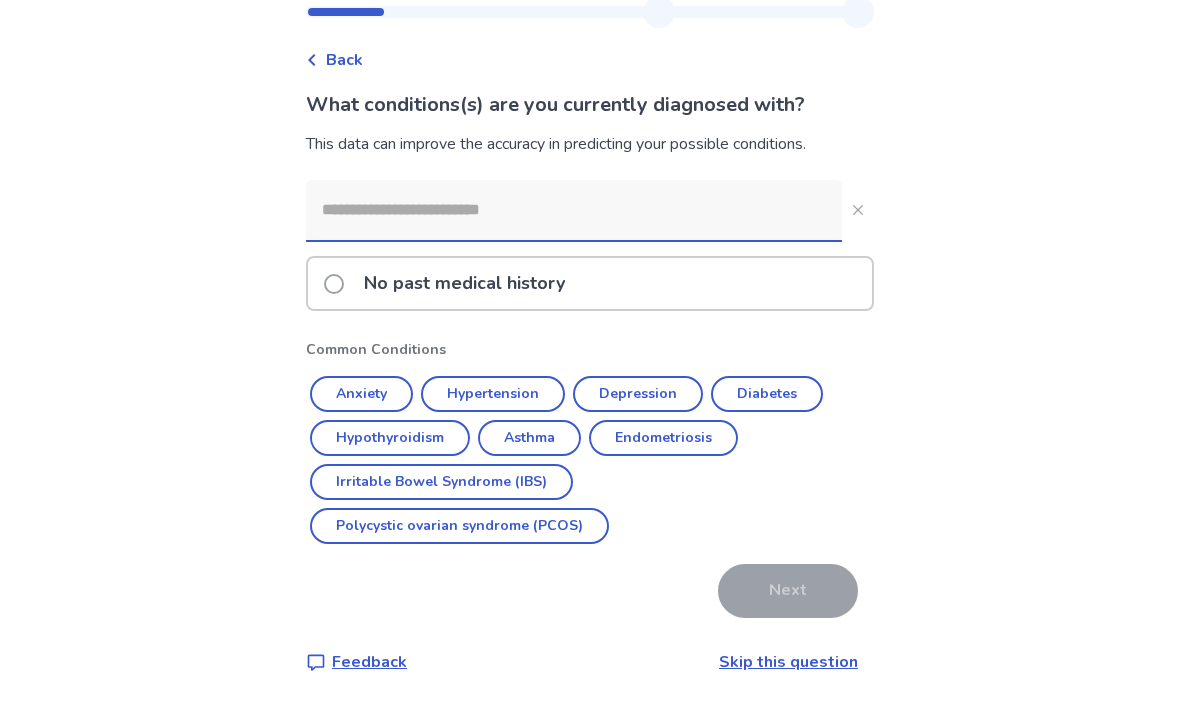 scroll, scrollTop: 67, scrollLeft: 0, axis: vertical 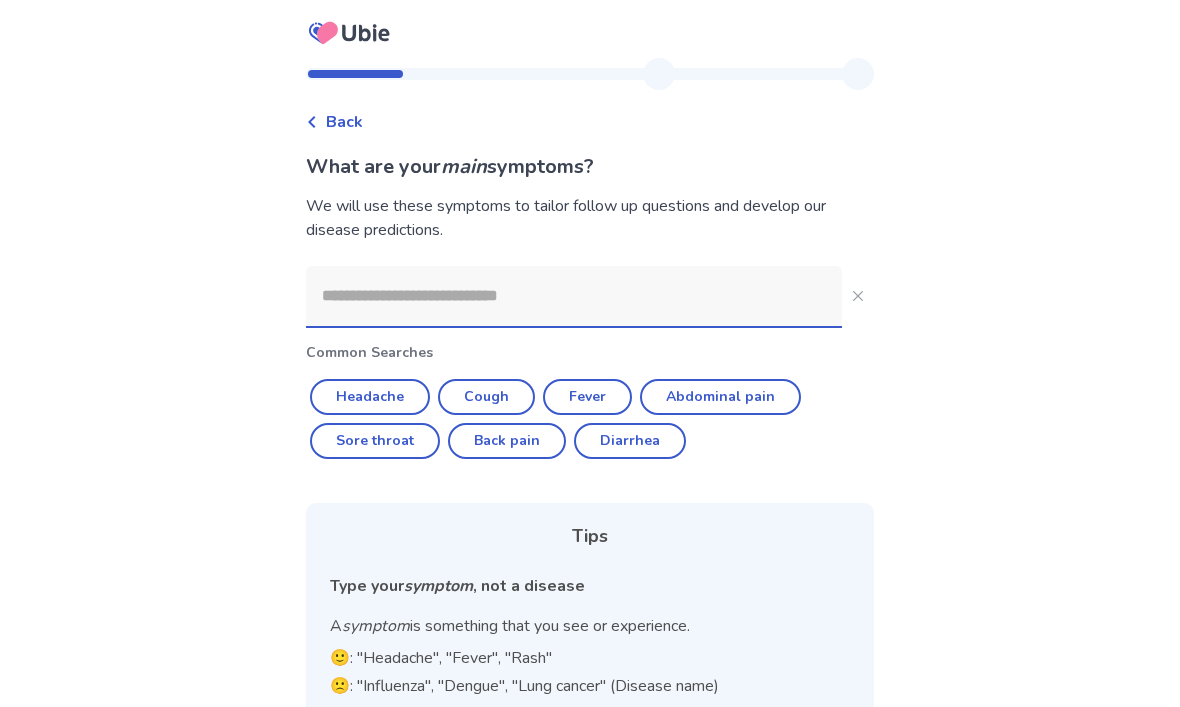 click 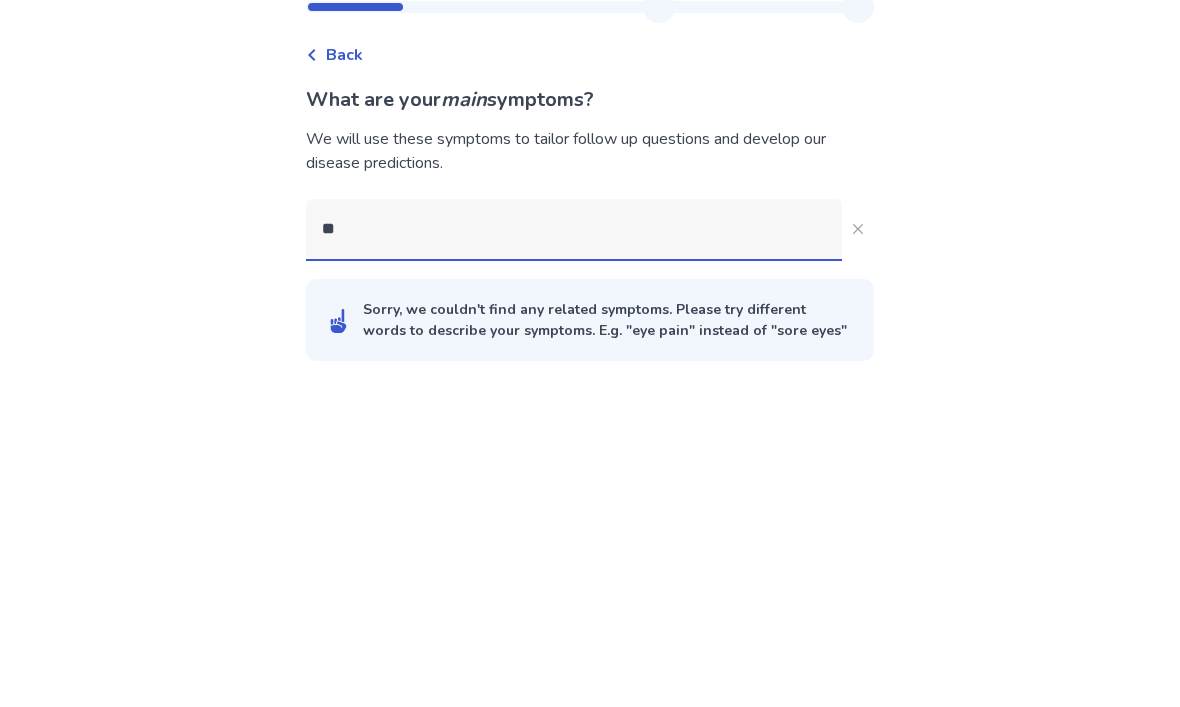 type on "*" 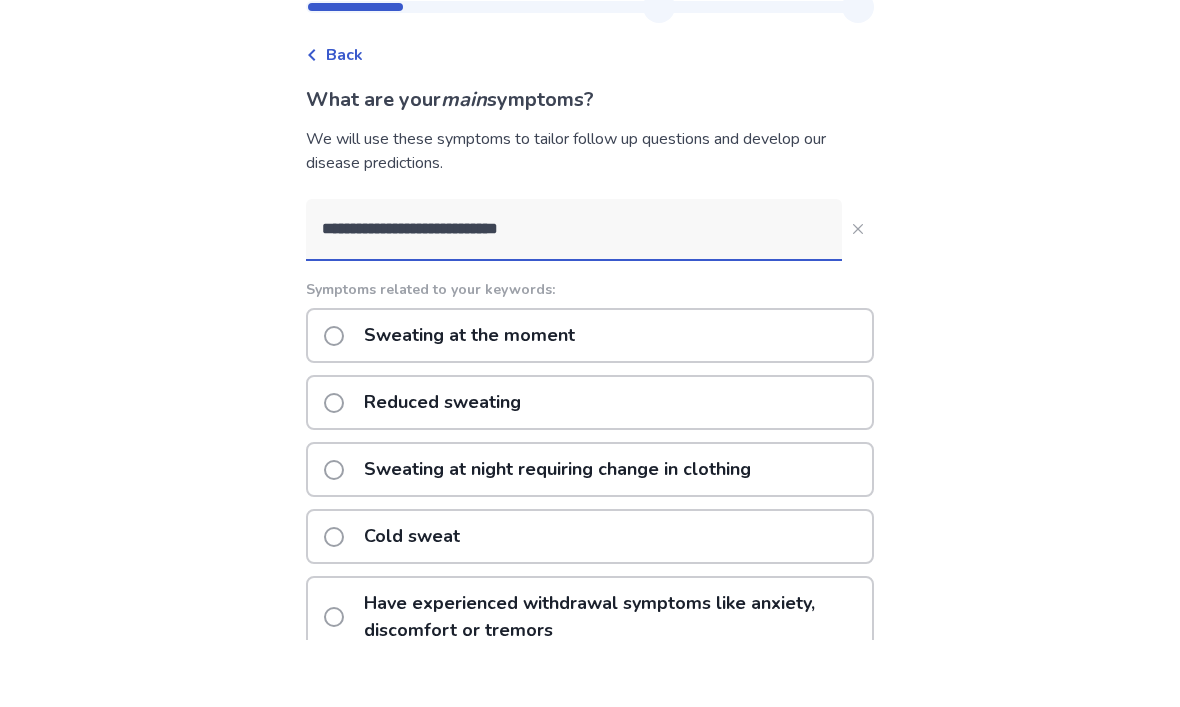 type on "**********" 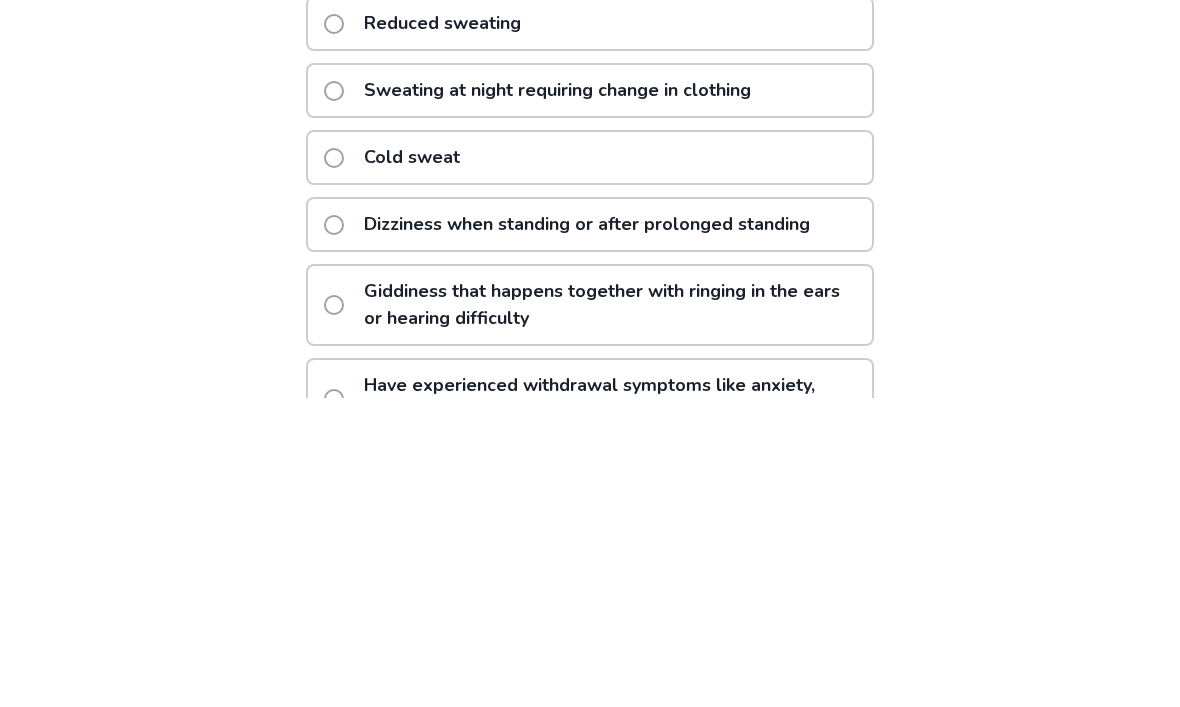 scroll, scrollTop: 207, scrollLeft: 0, axis: vertical 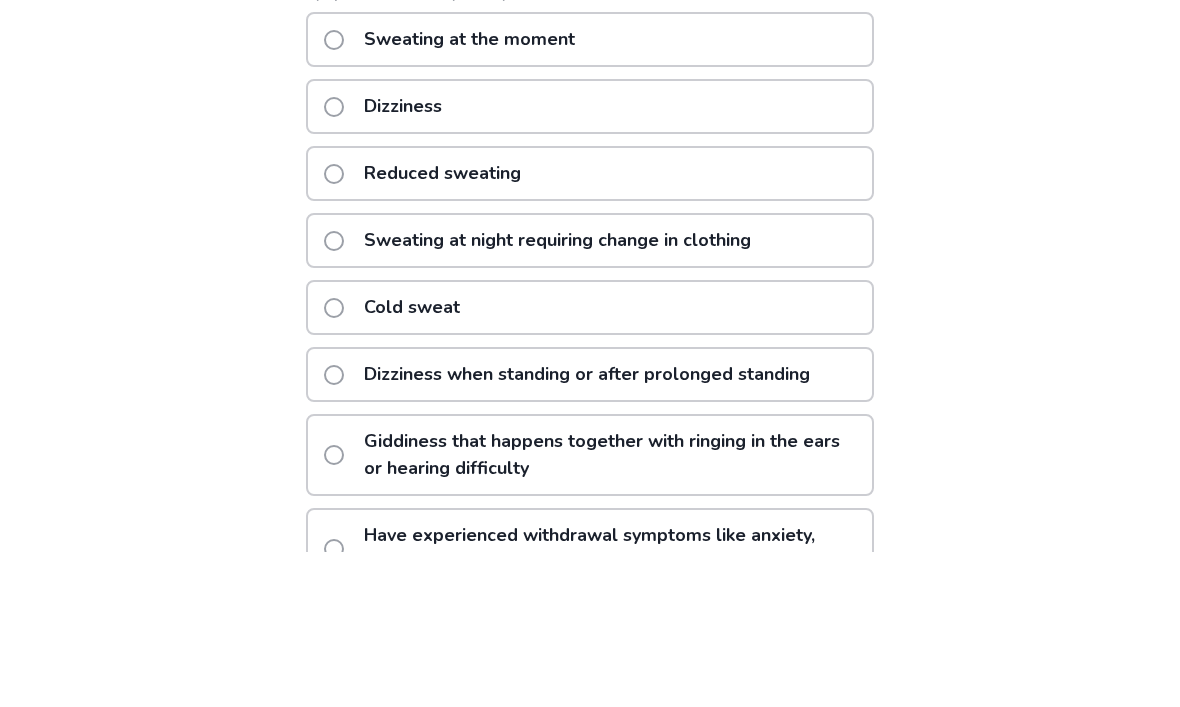 click 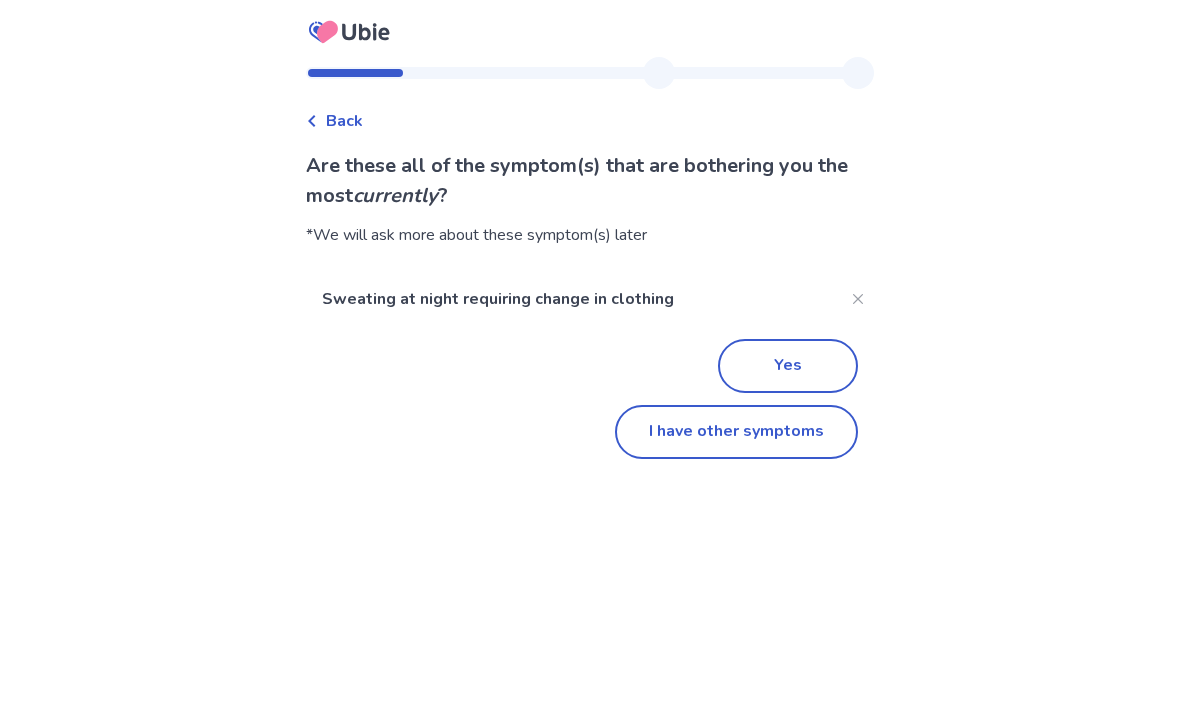 scroll, scrollTop: 66, scrollLeft: 0, axis: vertical 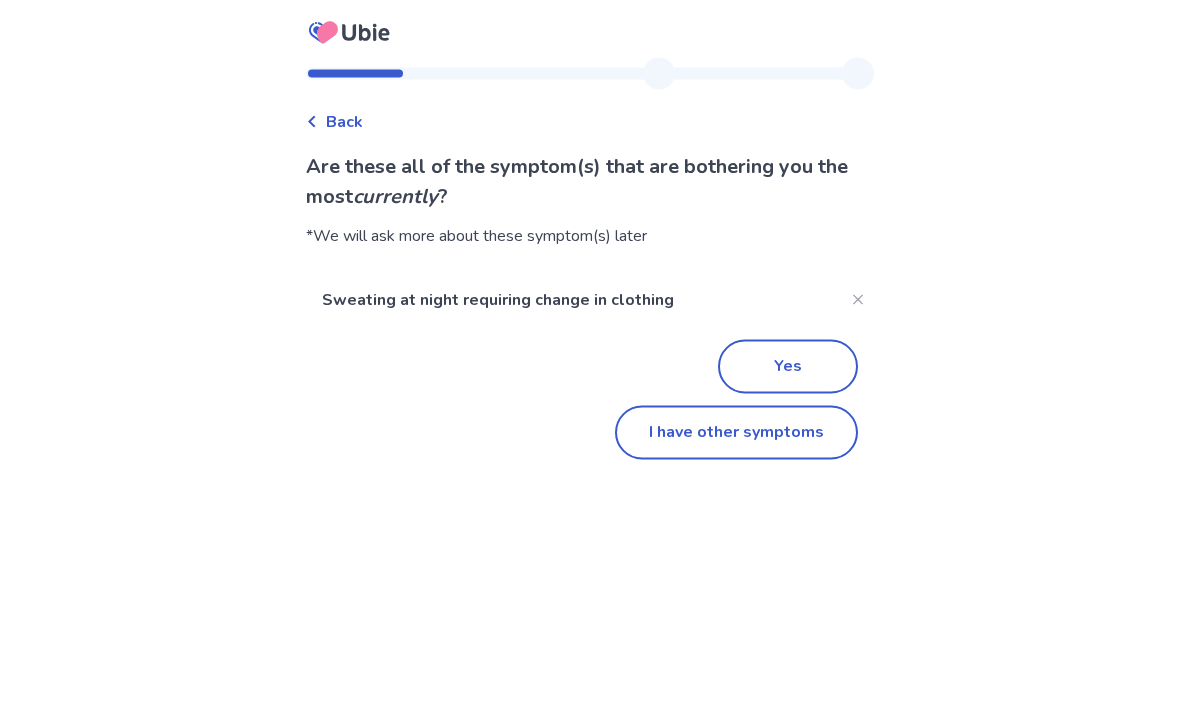 click on "Yes" 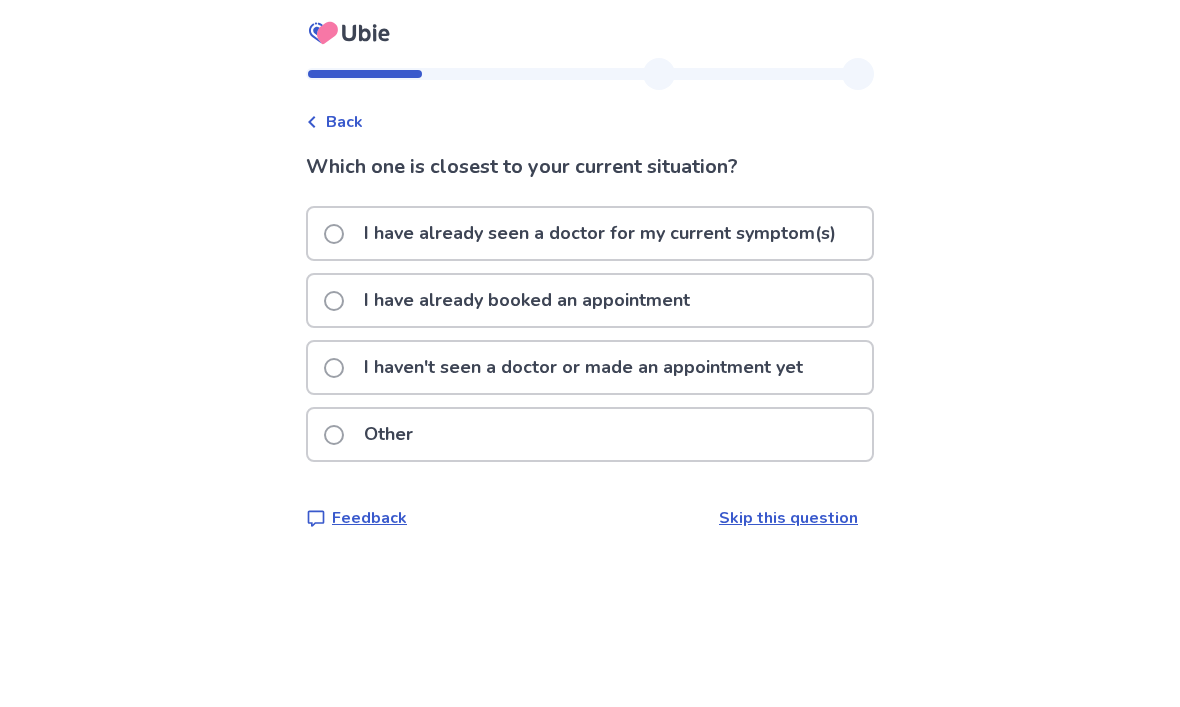 scroll, scrollTop: 0, scrollLeft: 0, axis: both 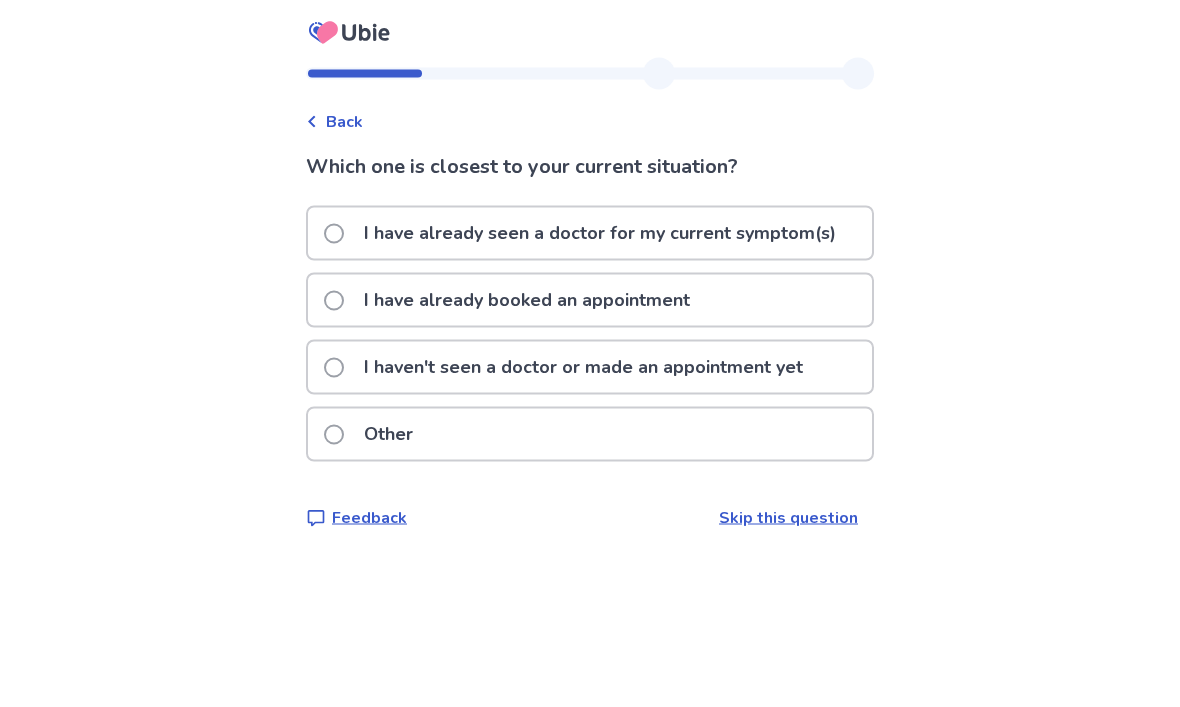 click on "I haven't seen a doctor or made an appointment yet" at bounding box center (569, 367) 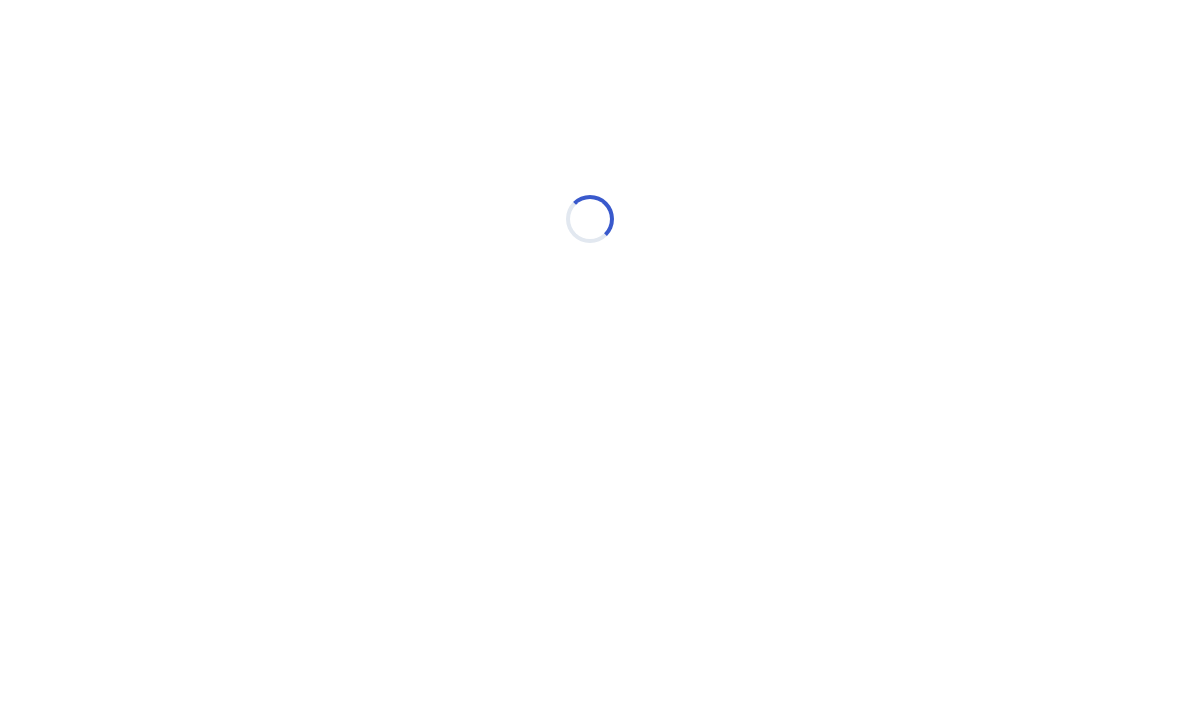 scroll, scrollTop: 0, scrollLeft: 0, axis: both 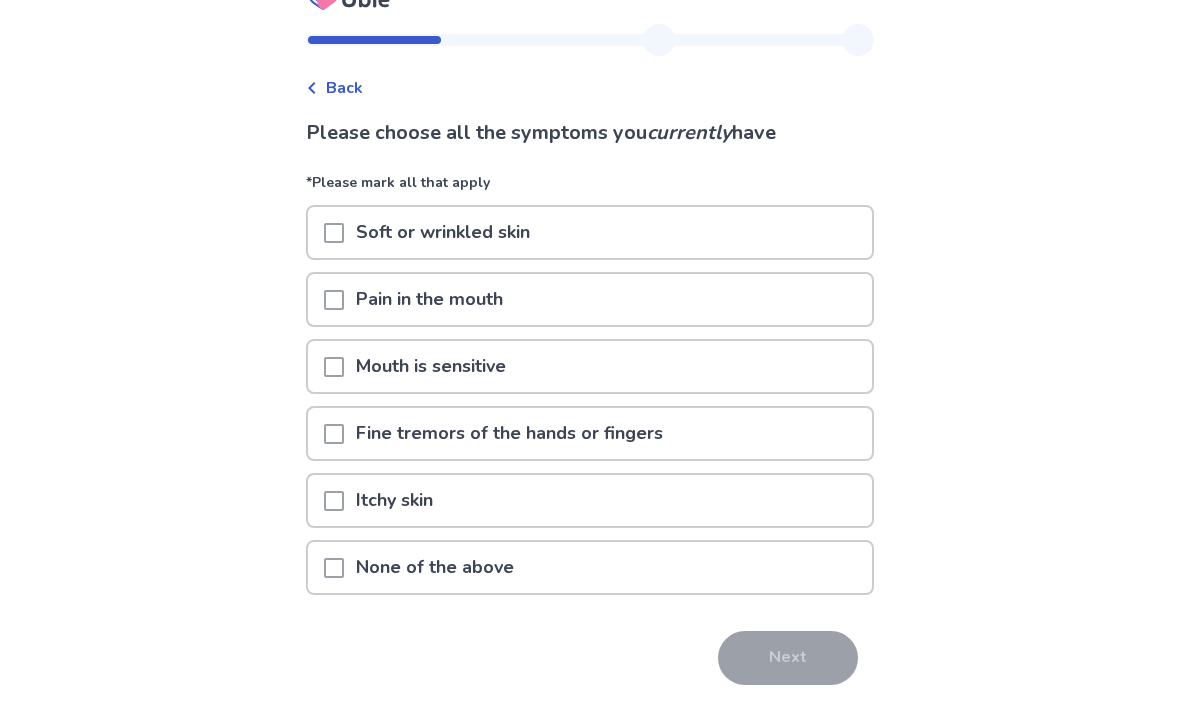 click at bounding box center (334, 569) 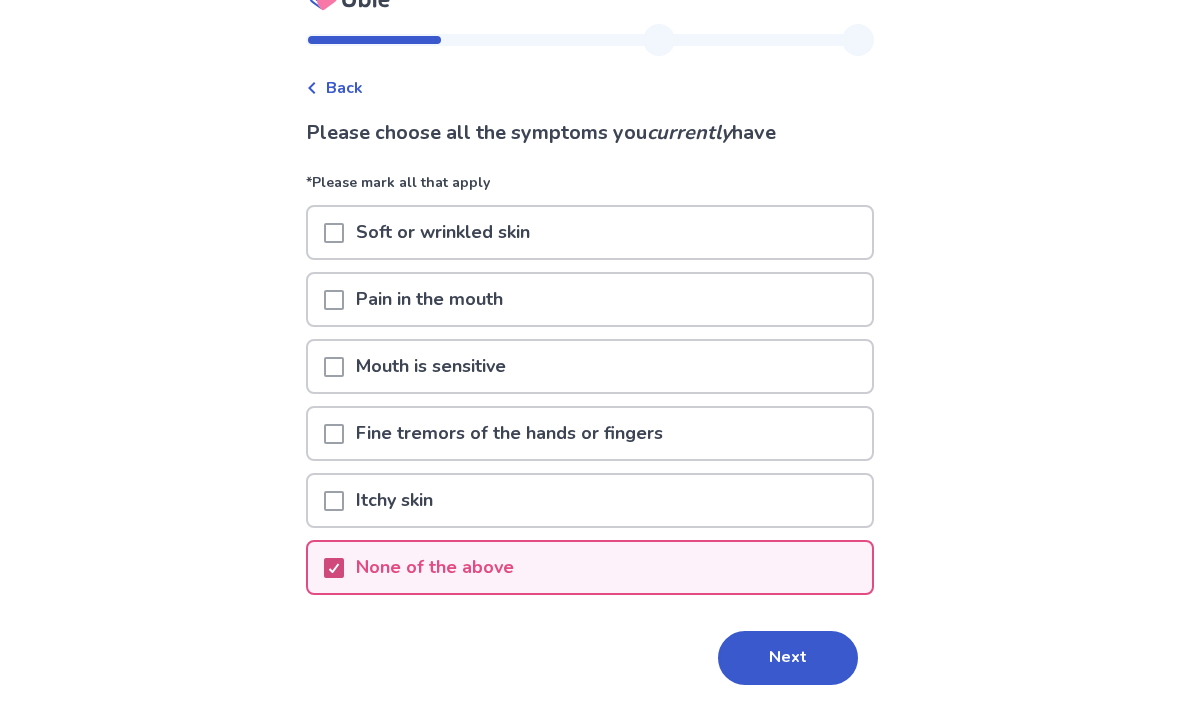 scroll, scrollTop: 33, scrollLeft: 0, axis: vertical 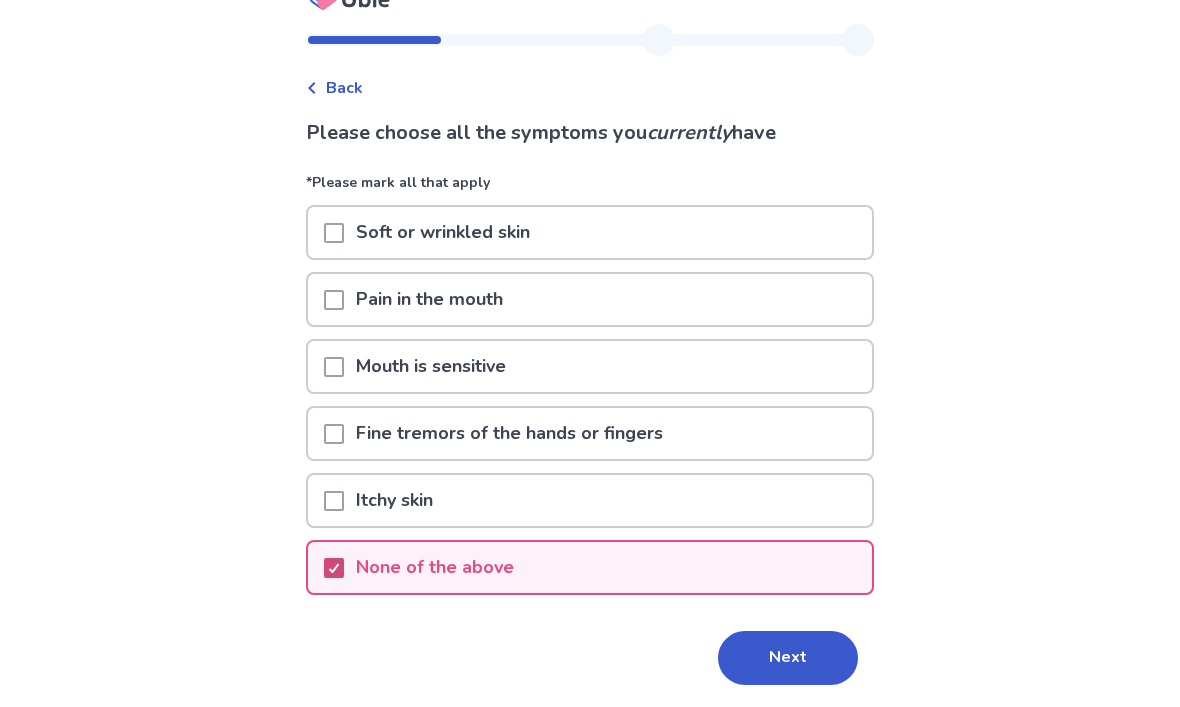 click on "Next" at bounding box center [788, 659] 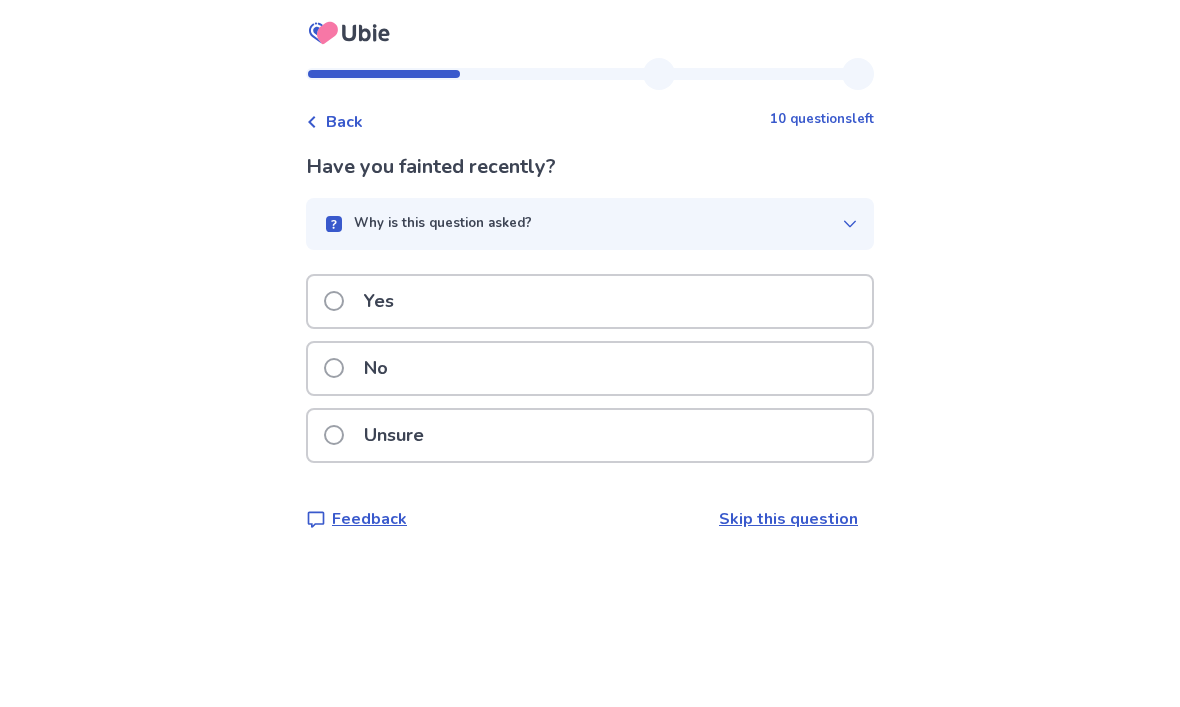 click at bounding box center [334, 368] 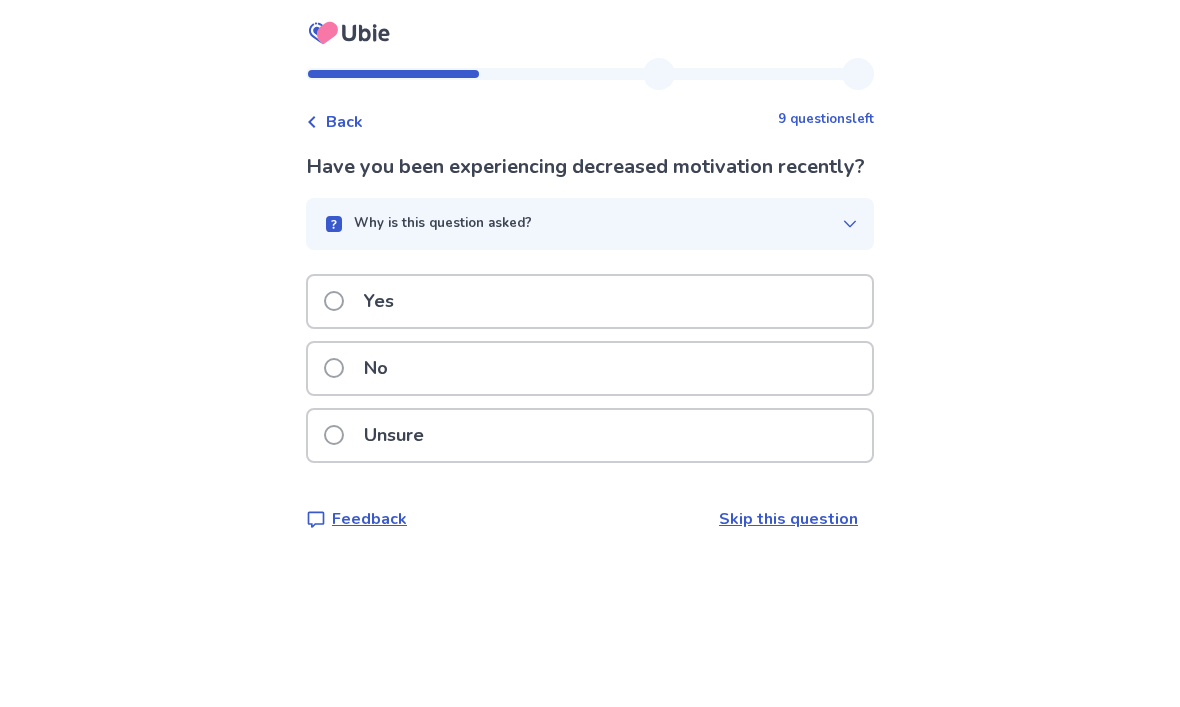 click at bounding box center (334, 368) 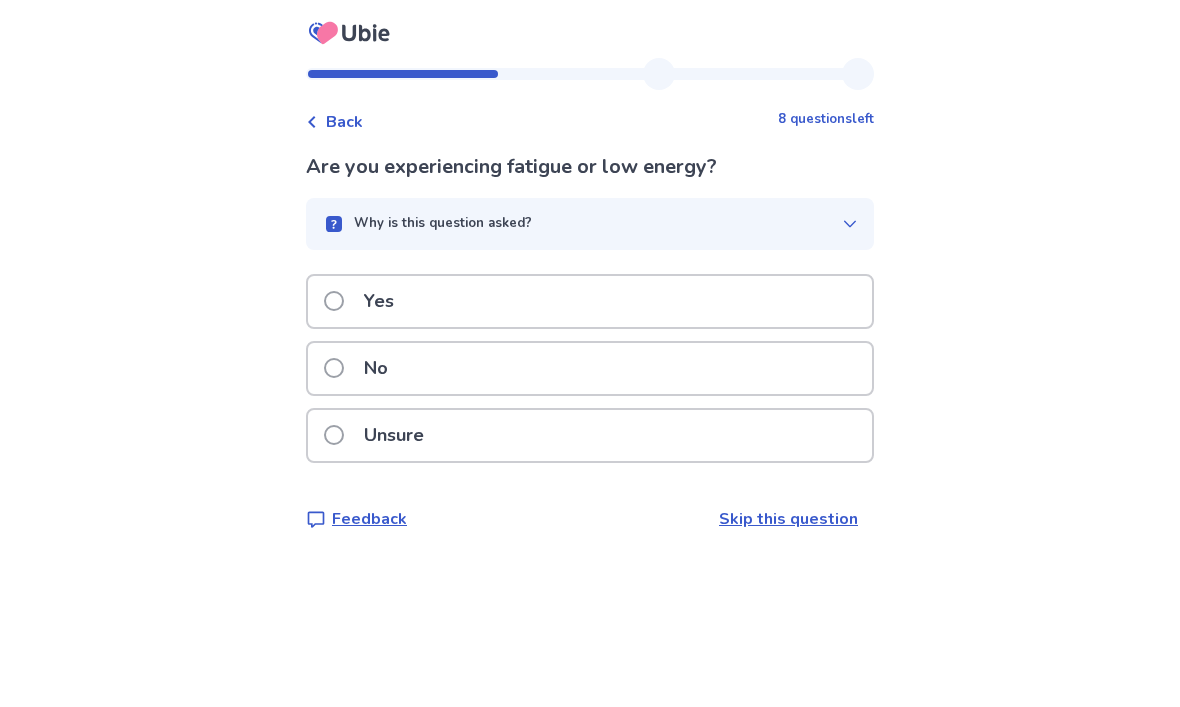 click at bounding box center (334, 301) 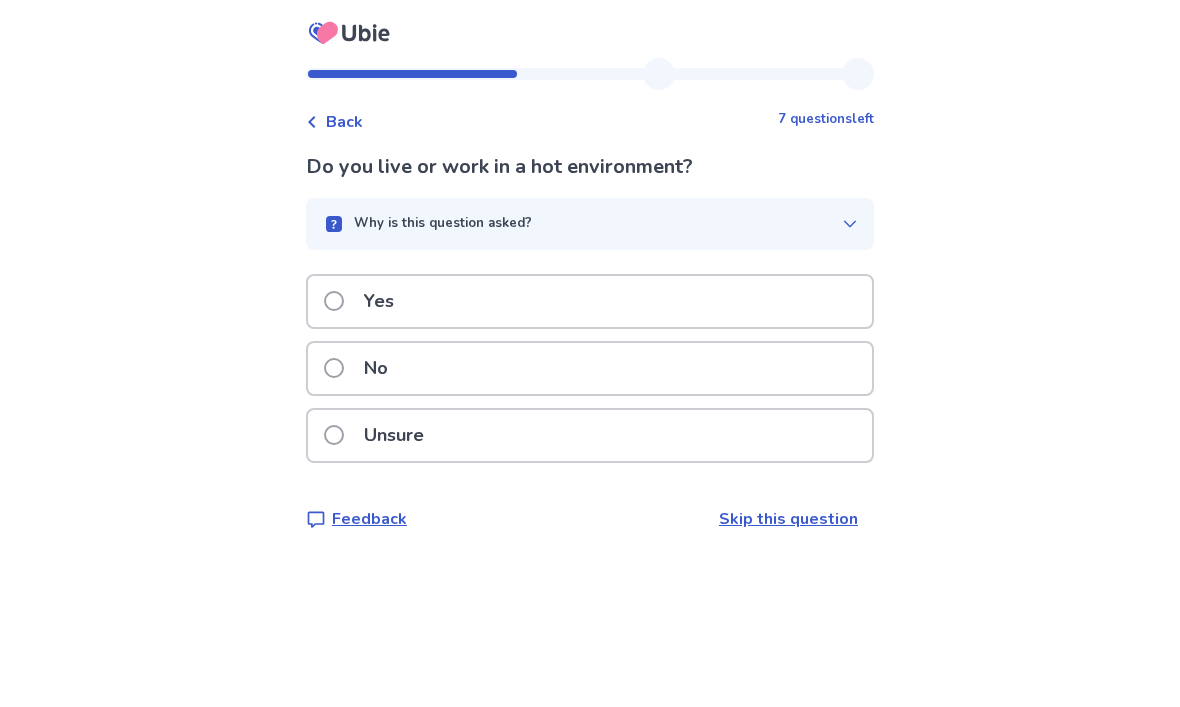 click at bounding box center (334, 368) 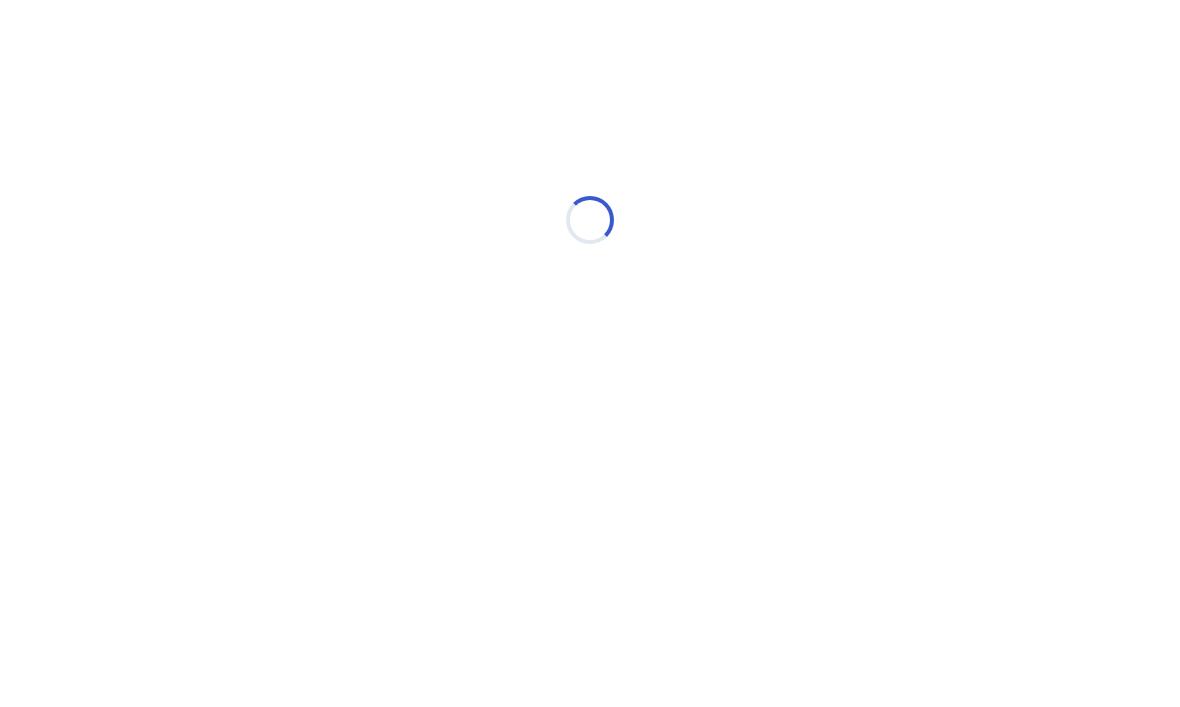 select on "*" 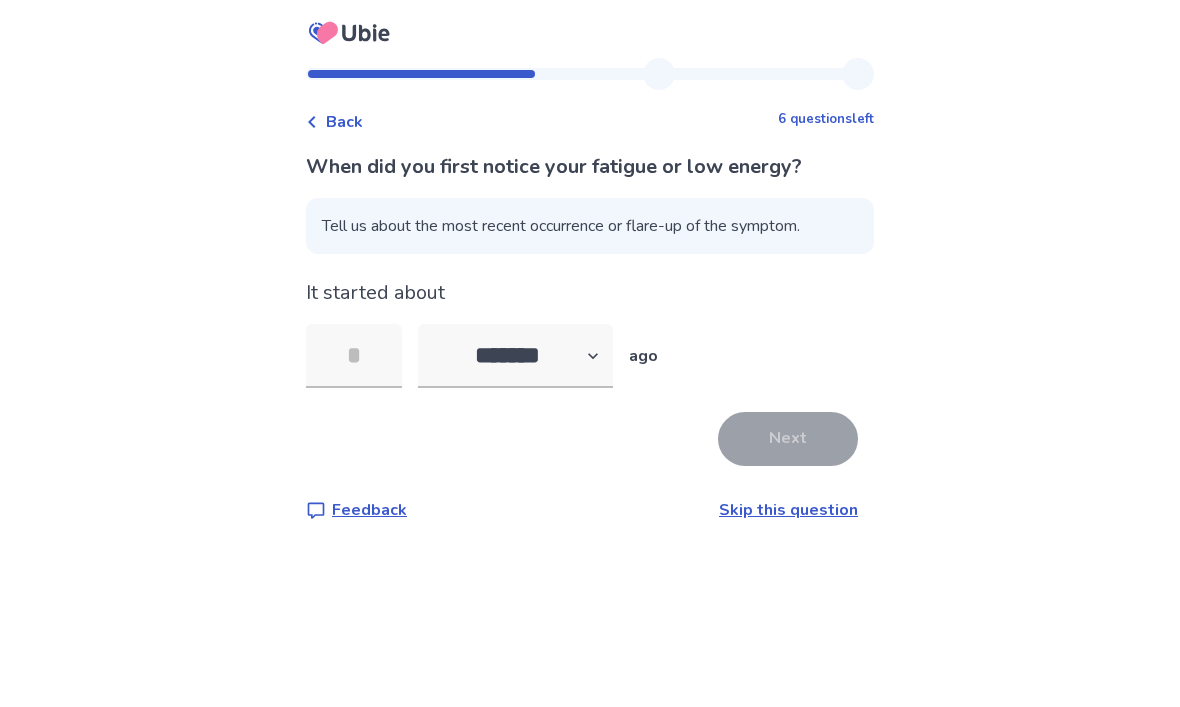 click at bounding box center (354, 356) 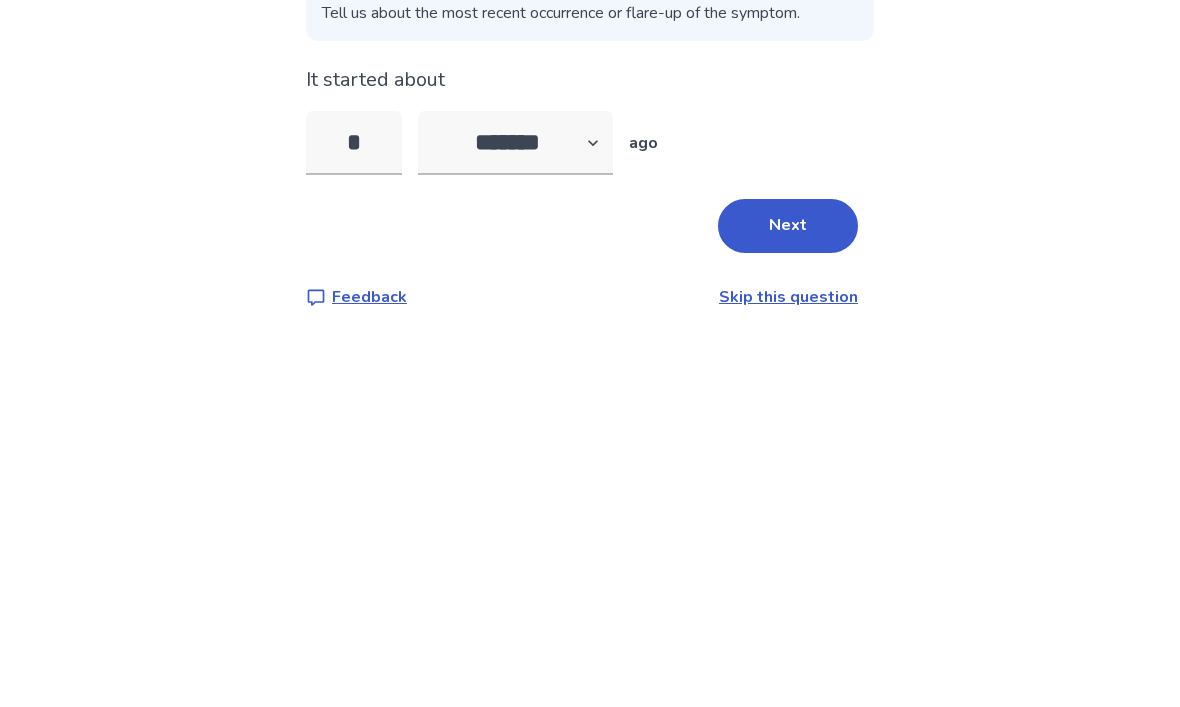 type on "**" 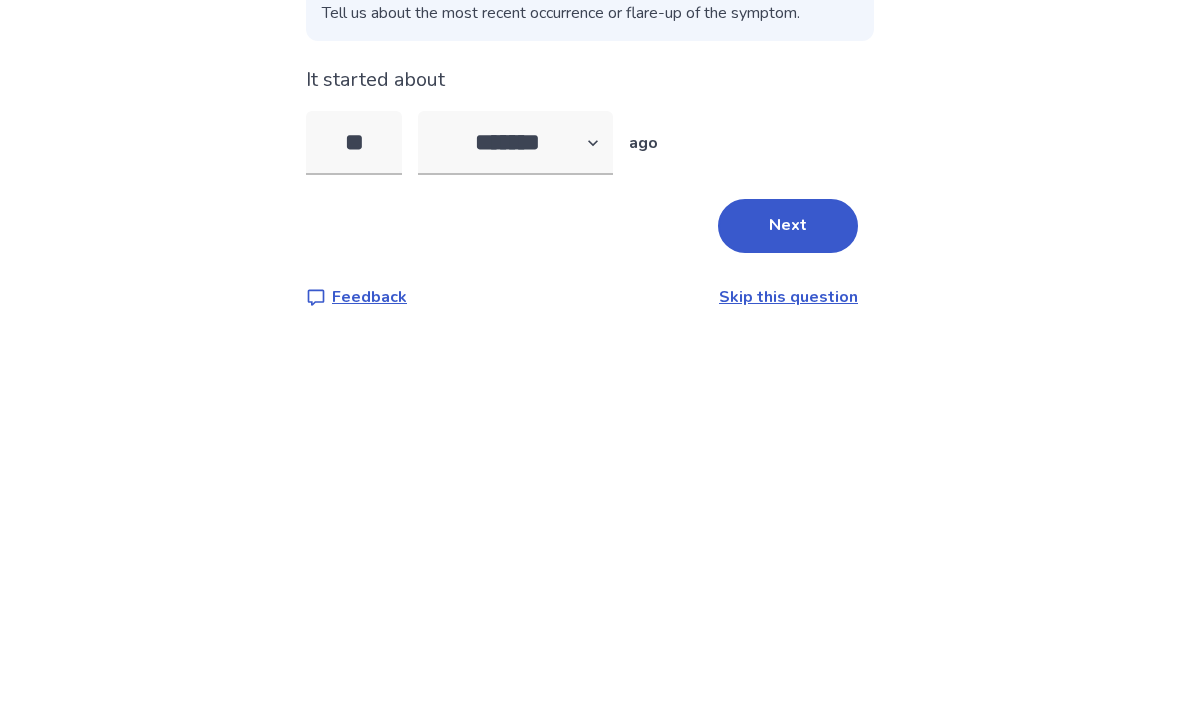 click on "Next" at bounding box center [788, 439] 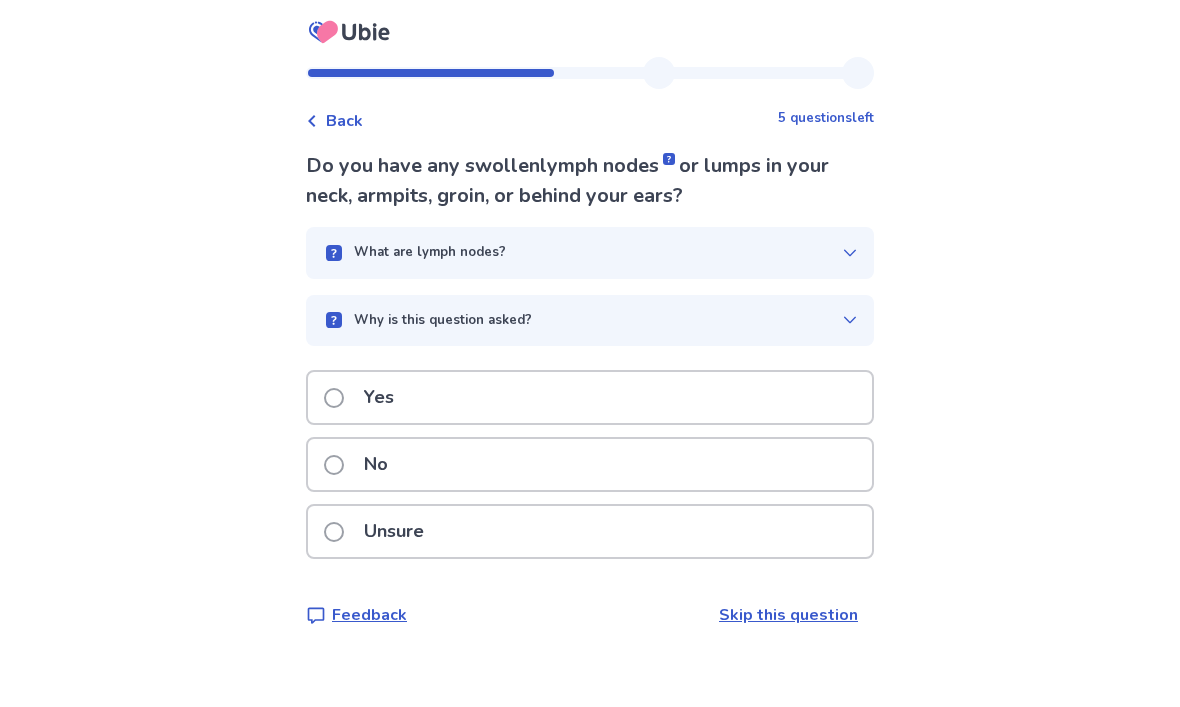 scroll, scrollTop: 48, scrollLeft: 0, axis: vertical 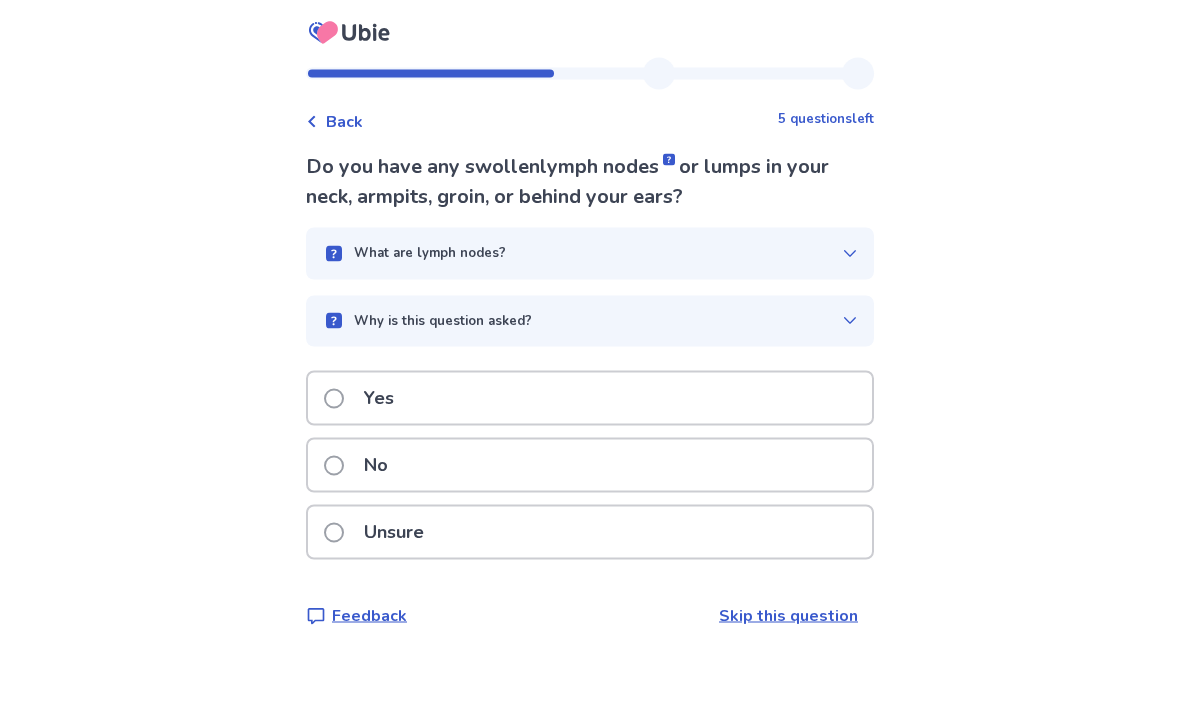click at bounding box center [334, 466] 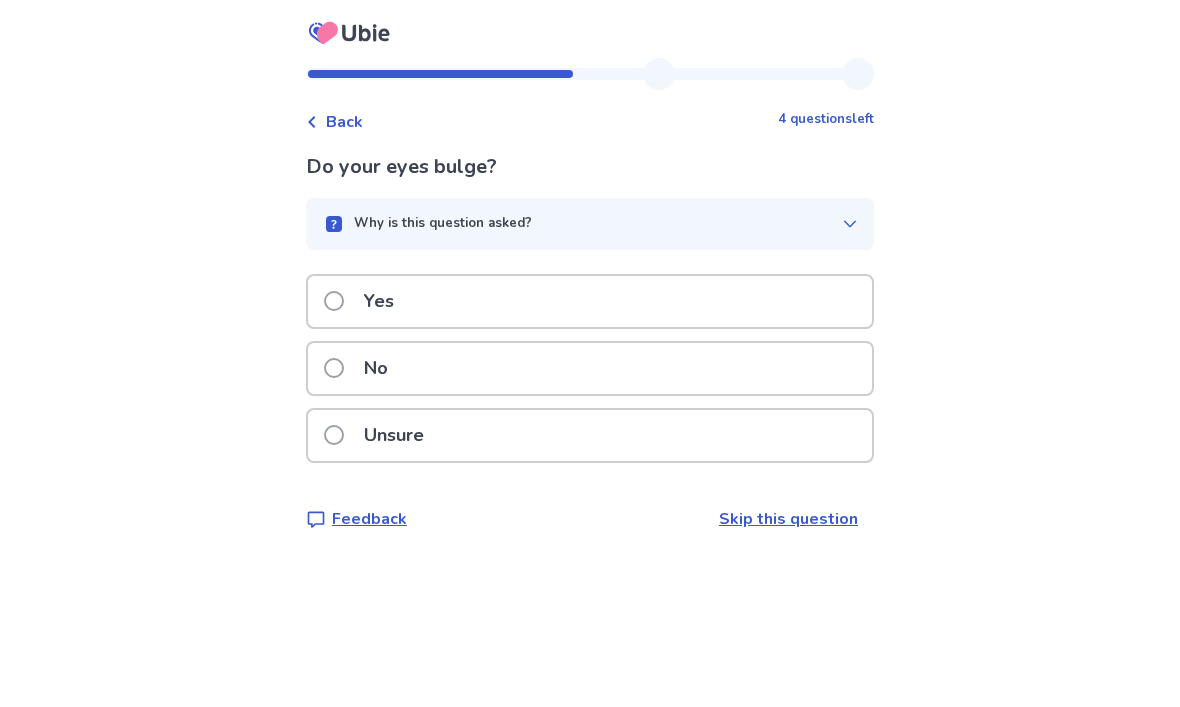 click at bounding box center (334, 368) 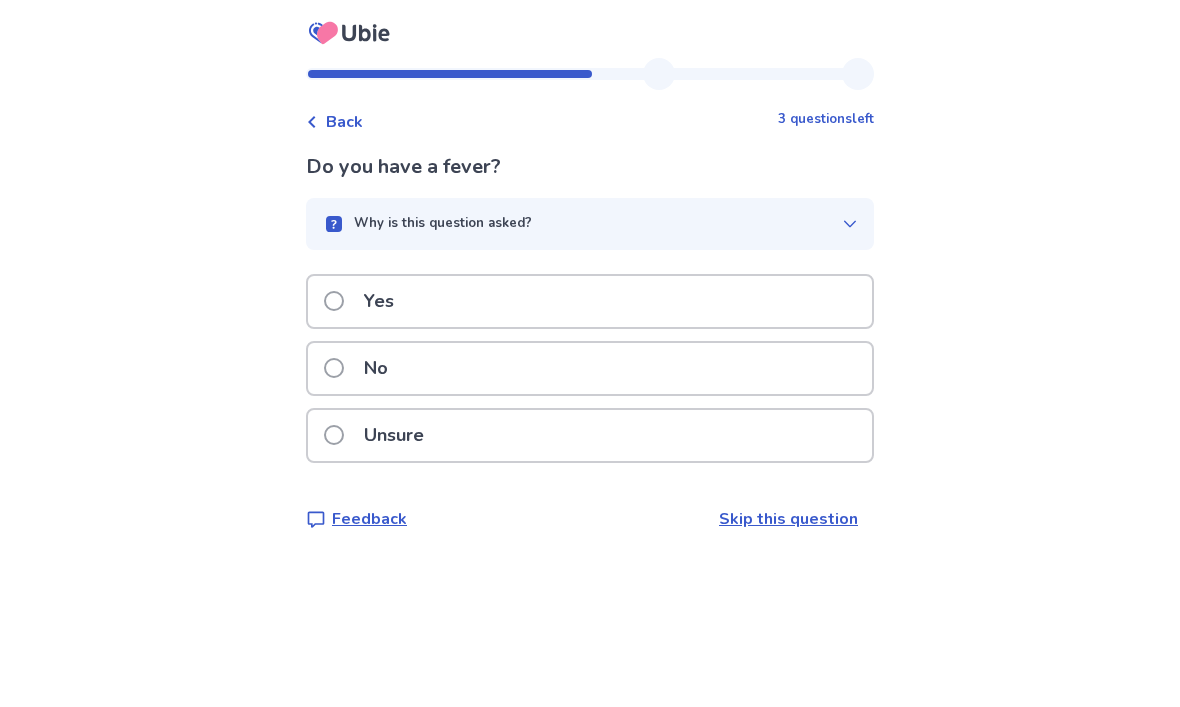 click at bounding box center [334, 368] 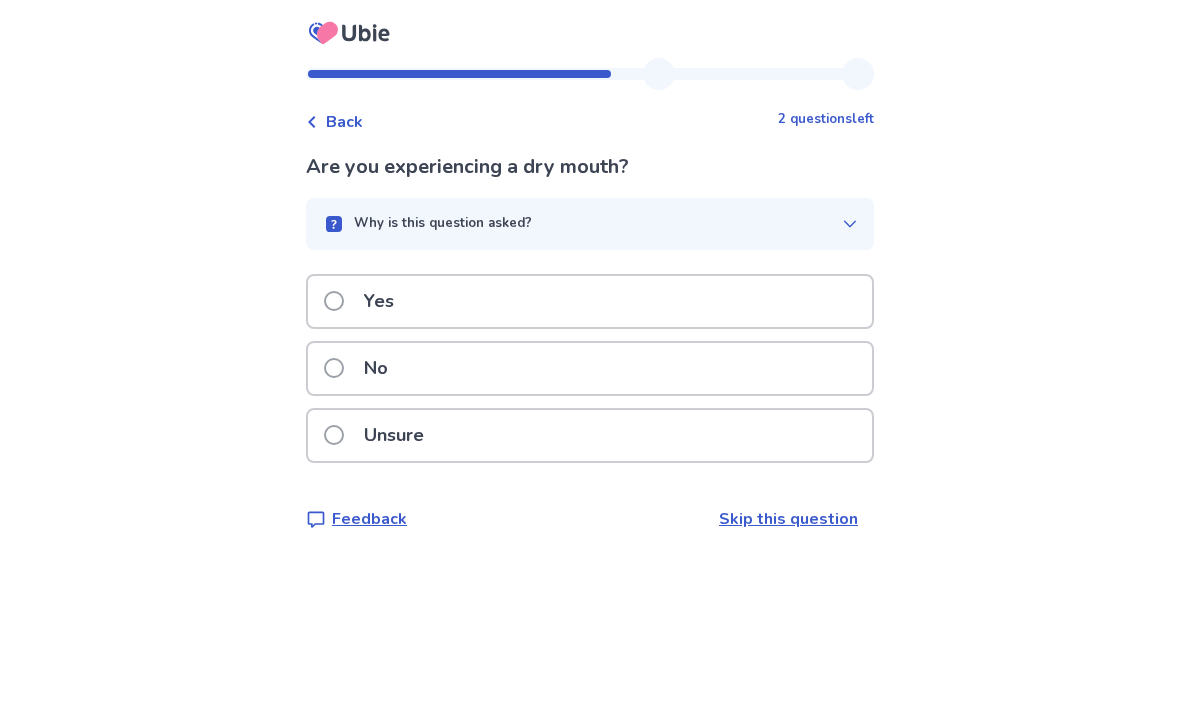 click at bounding box center (334, 368) 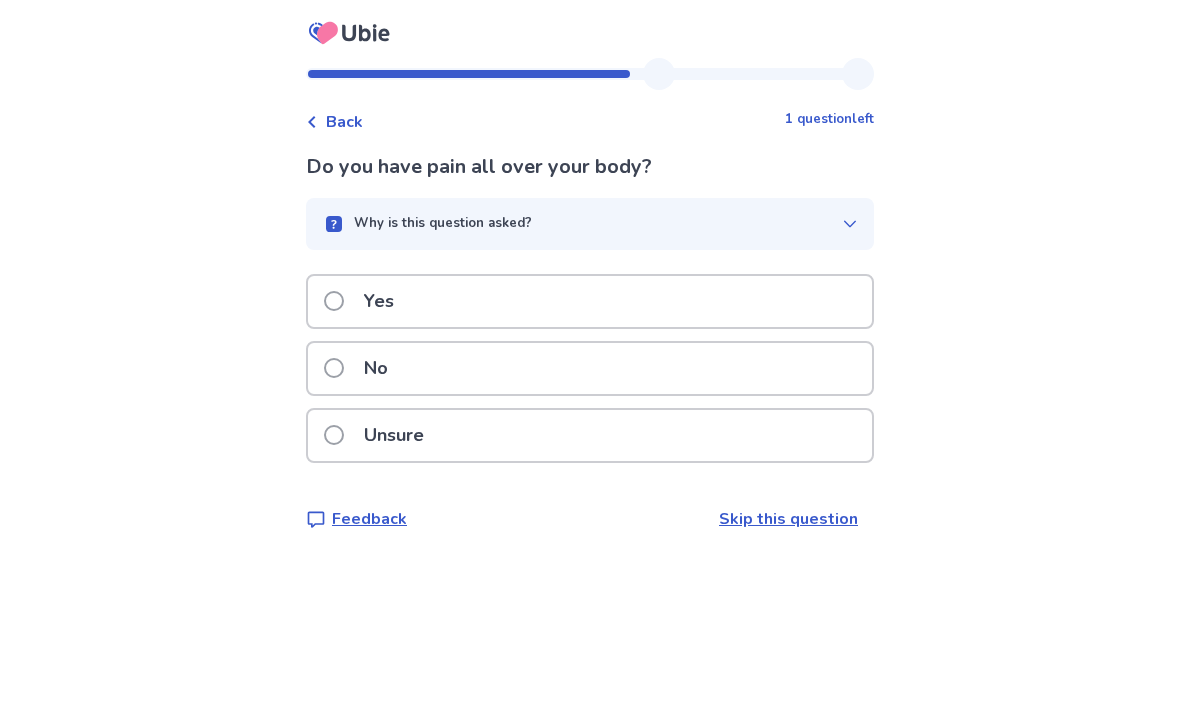 click on "No" at bounding box center (362, 368) 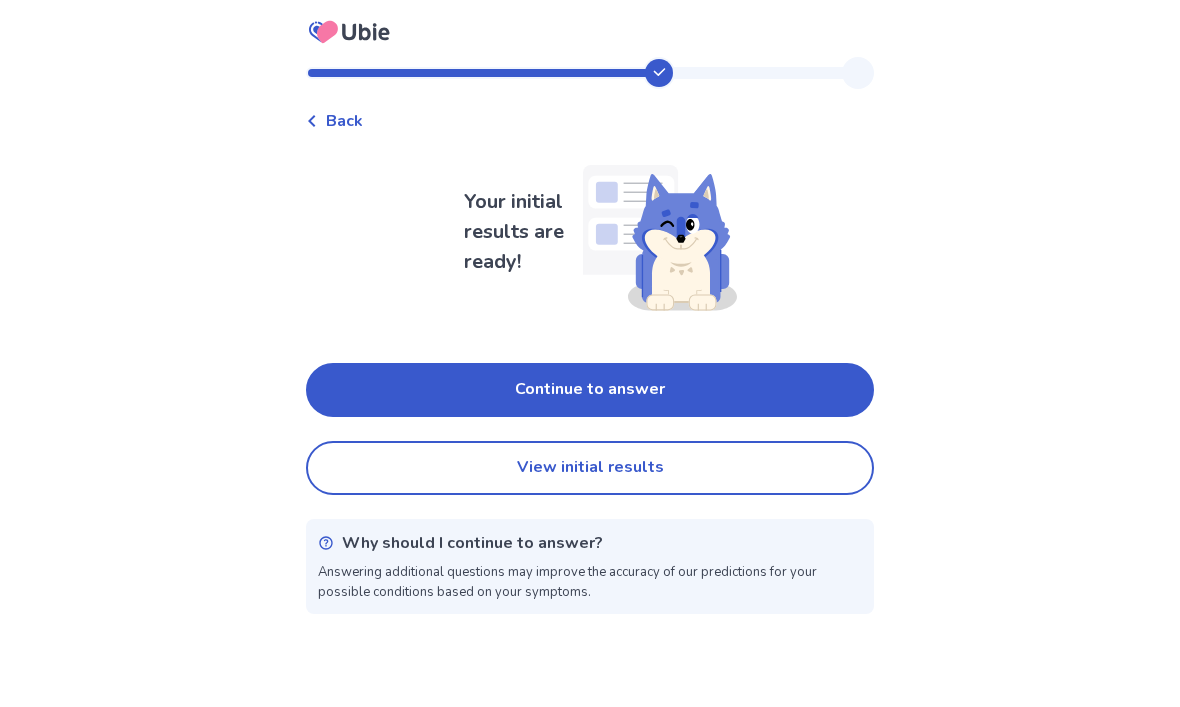 scroll, scrollTop: 67, scrollLeft: 0, axis: vertical 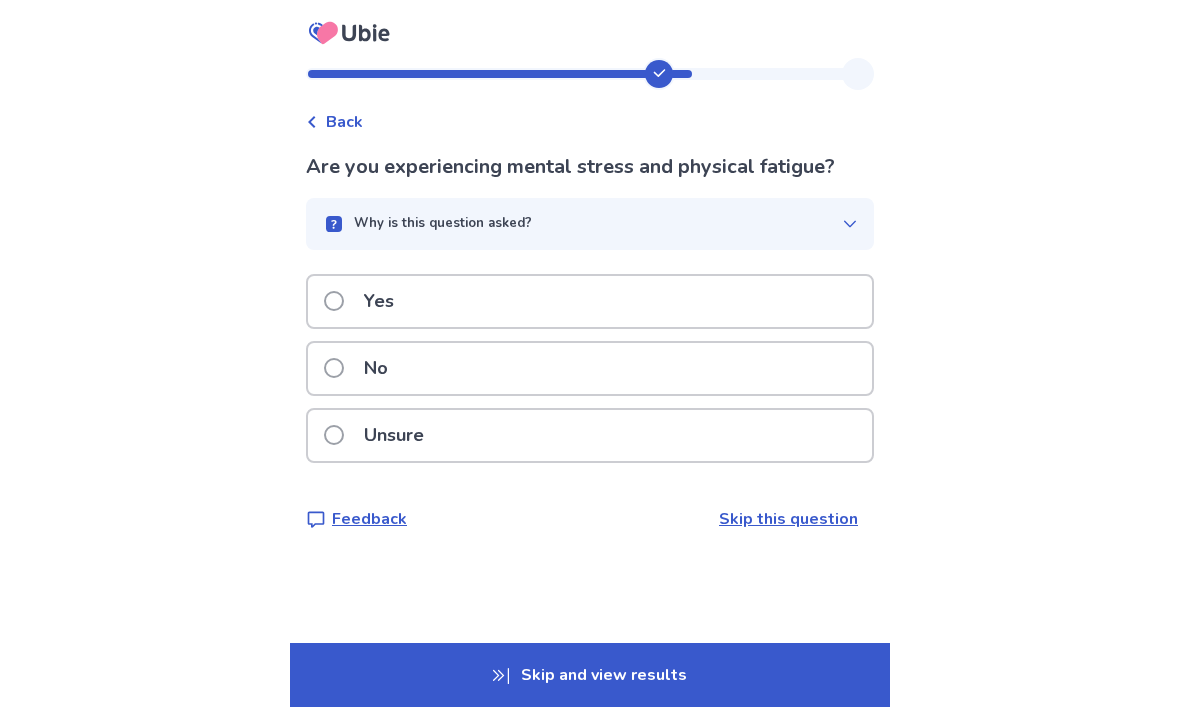 click at bounding box center [334, 368] 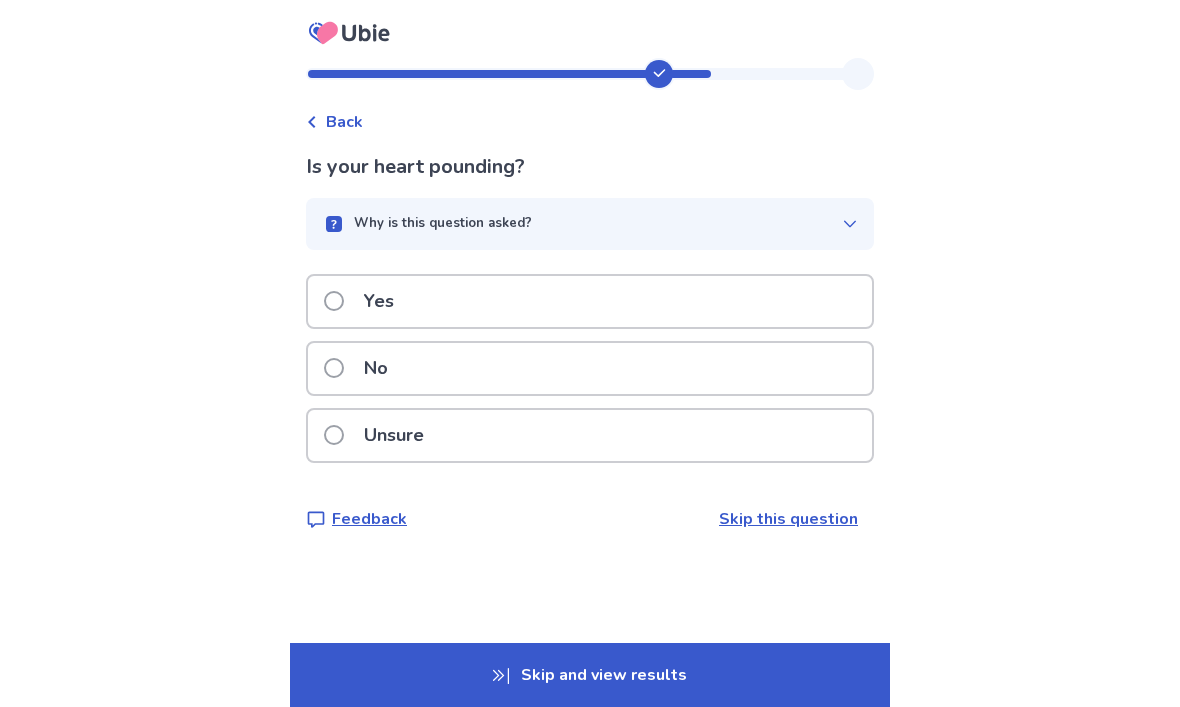 click at bounding box center (334, 301) 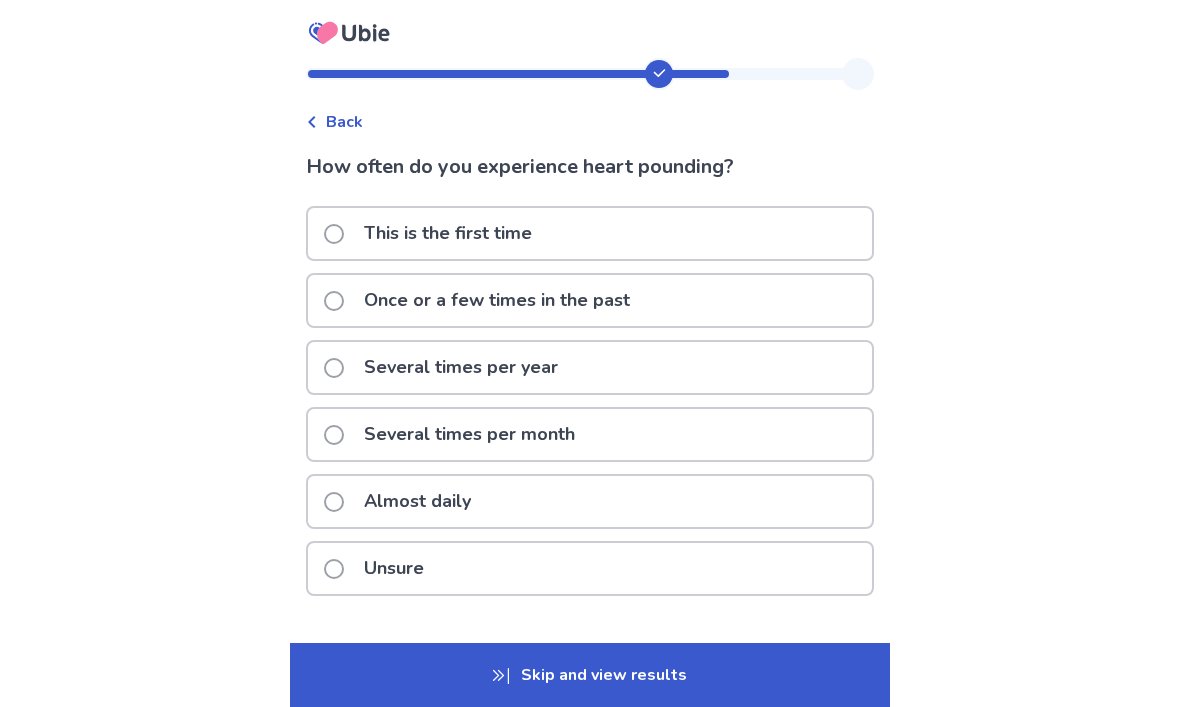 click at bounding box center [334, 435] 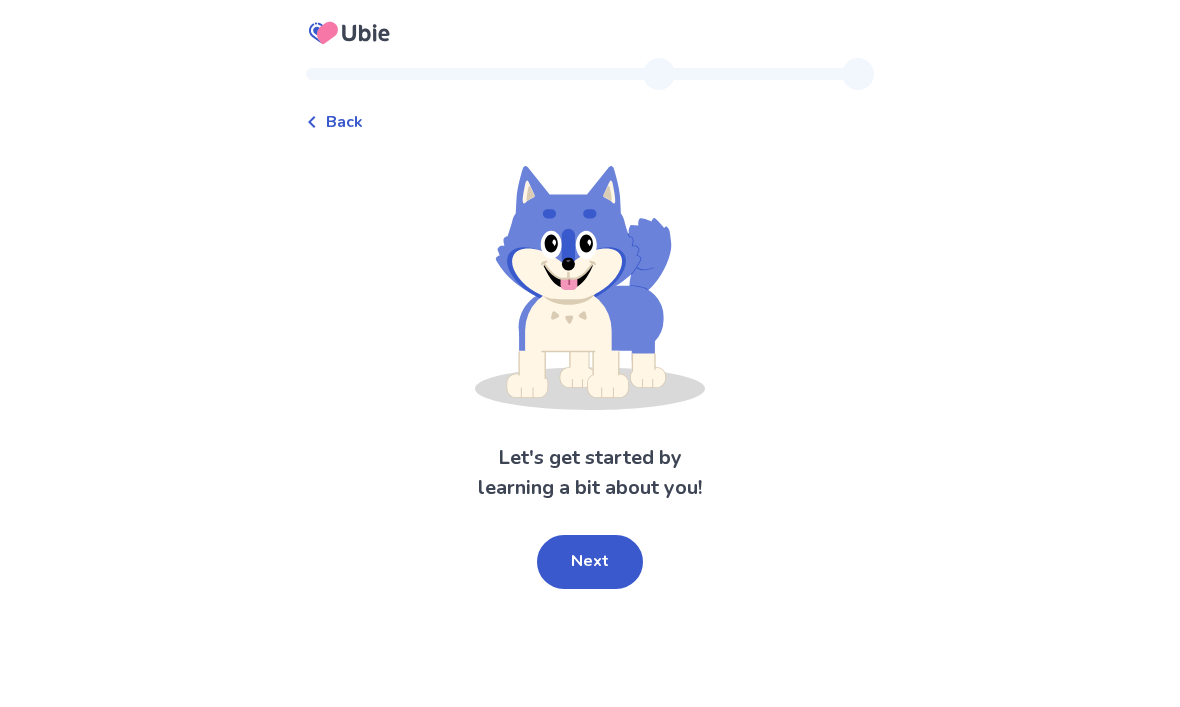 scroll, scrollTop: 68, scrollLeft: 0, axis: vertical 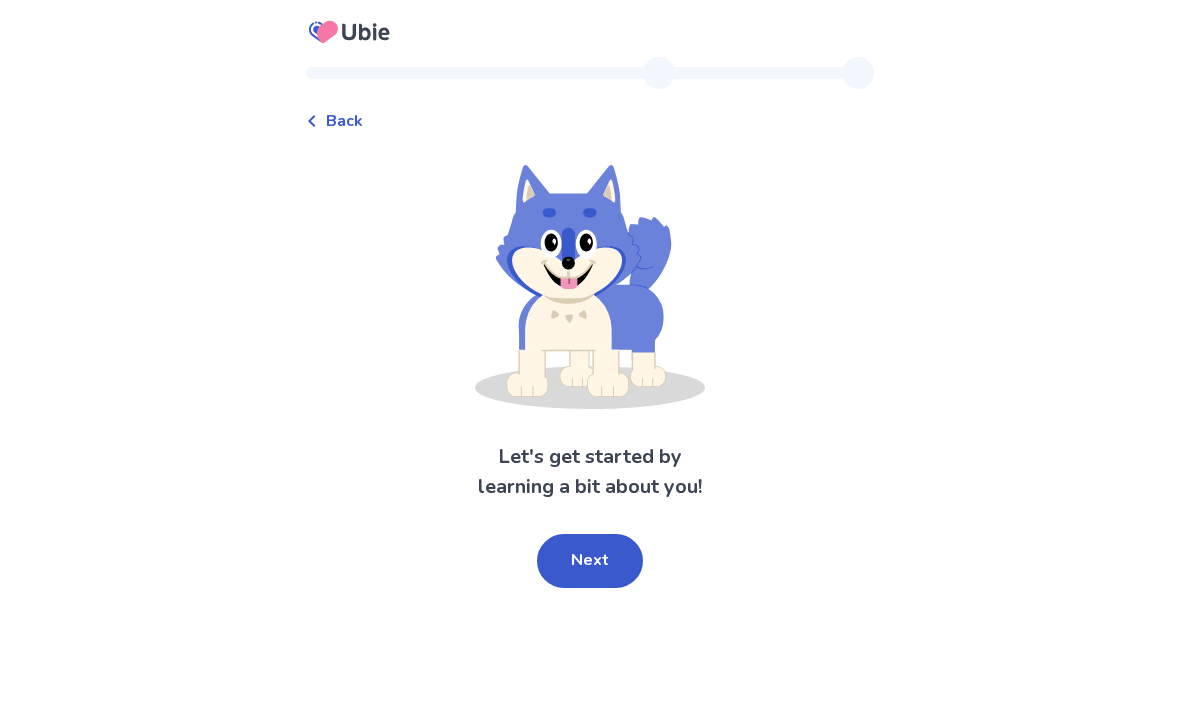 click on "Back" at bounding box center (344, 122) 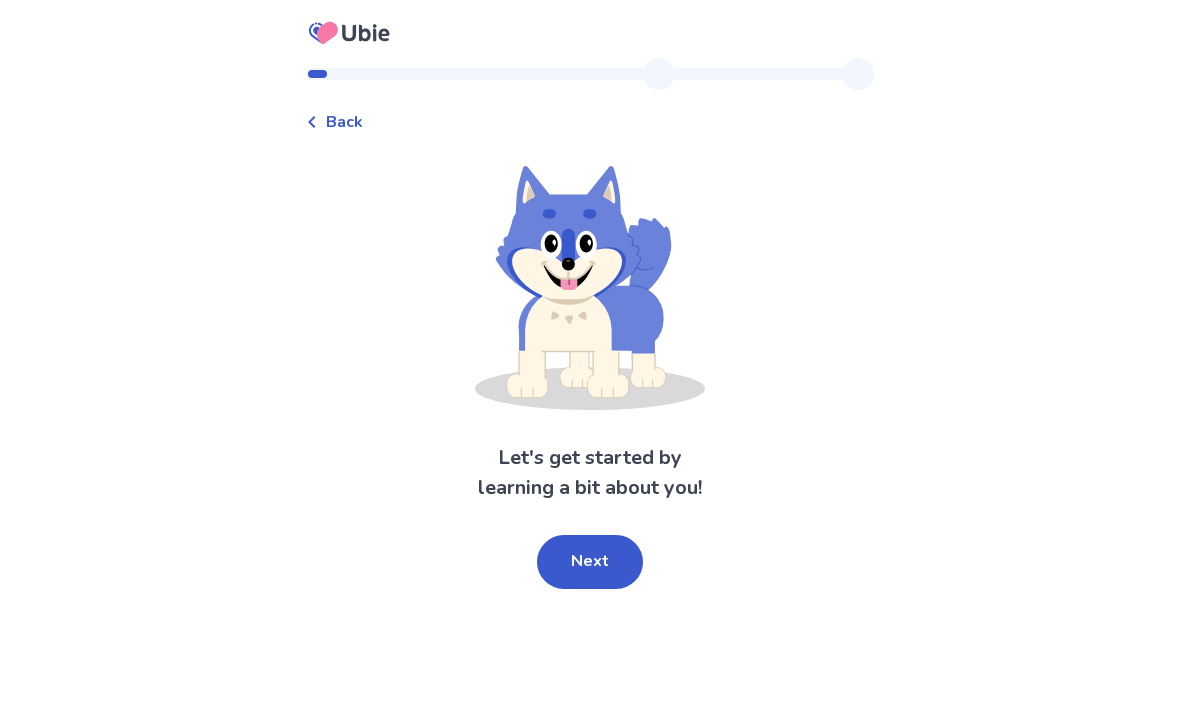 click on "Back" at bounding box center [344, 122] 